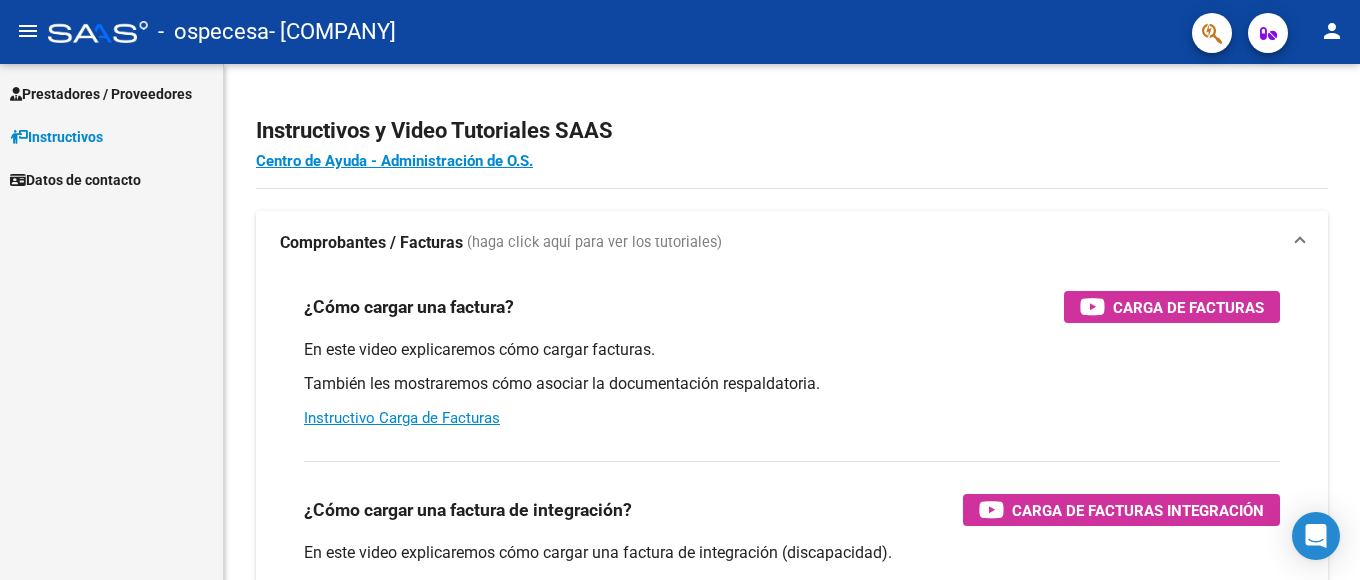 scroll, scrollTop: 0, scrollLeft: 0, axis: both 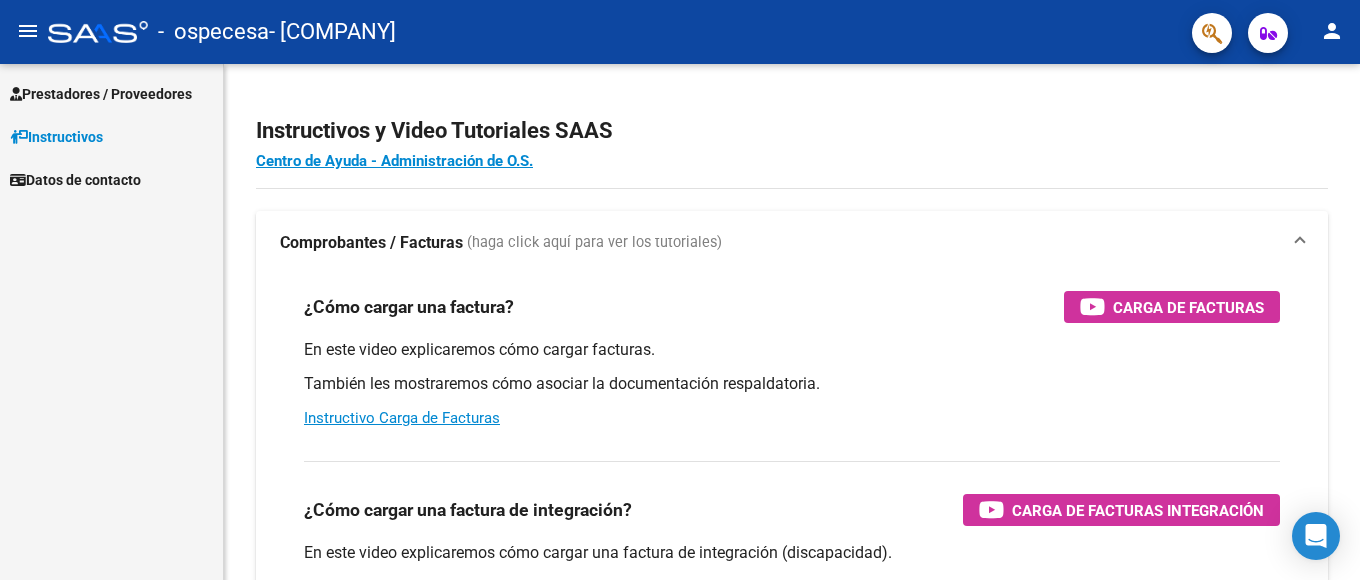 click on "Prestadores / Proveedores" at bounding box center (101, 94) 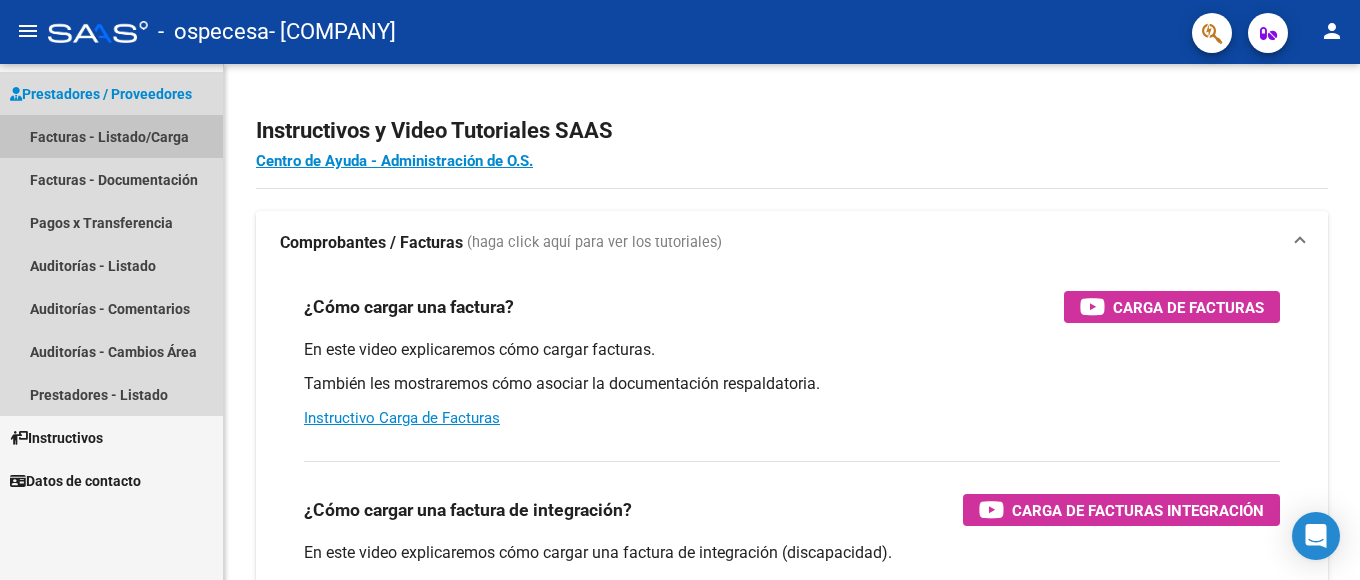 click on "Facturas - Listado/Carga" at bounding box center [111, 136] 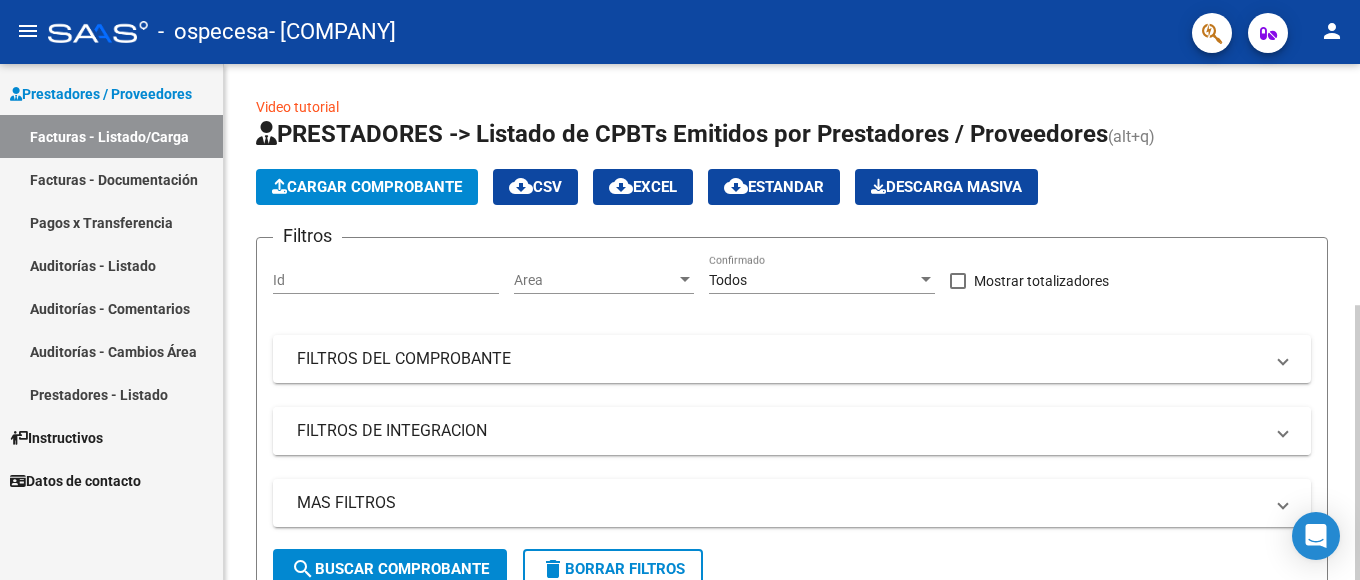 scroll, scrollTop: 0, scrollLeft: 0, axis: both 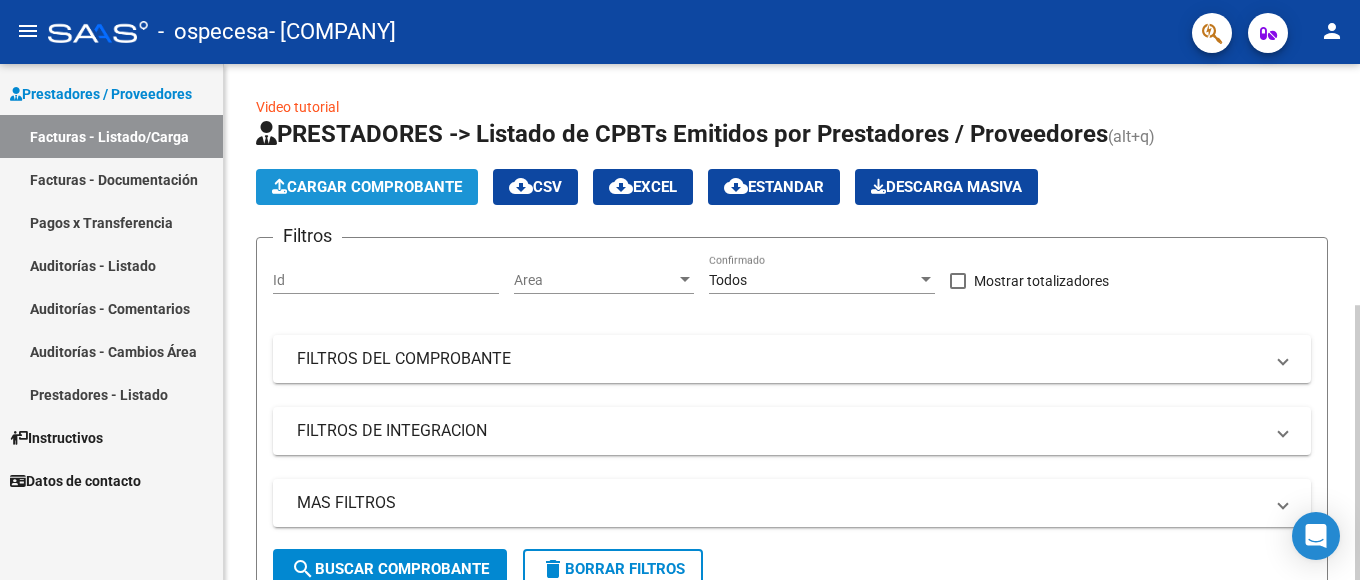 click on "Cargar Comprobante" 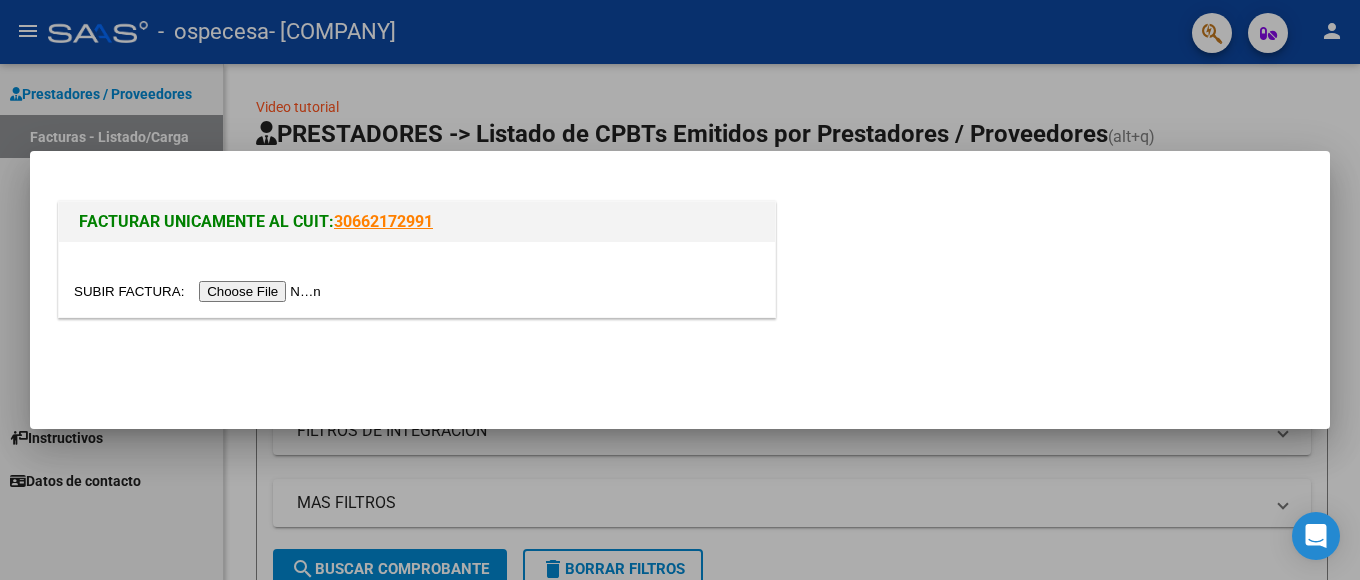 click at bounding box center (200, 291) 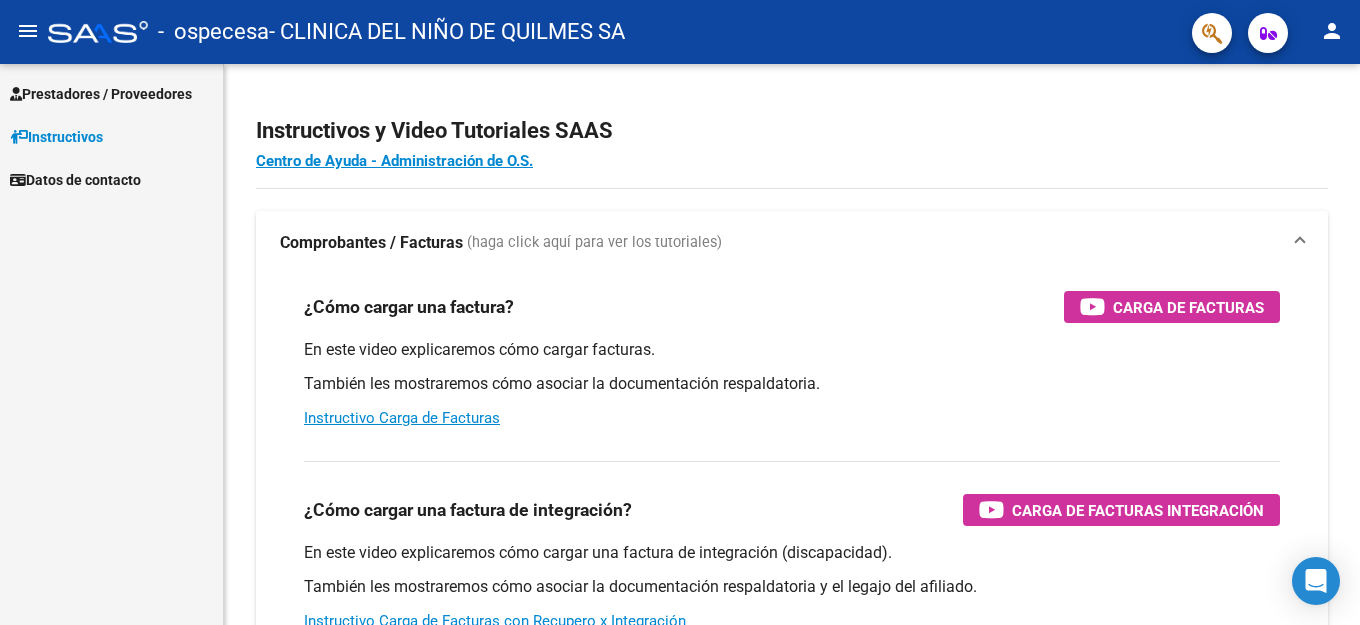scroll, scrollTop: 0, scrollLeft: 0, axis: both 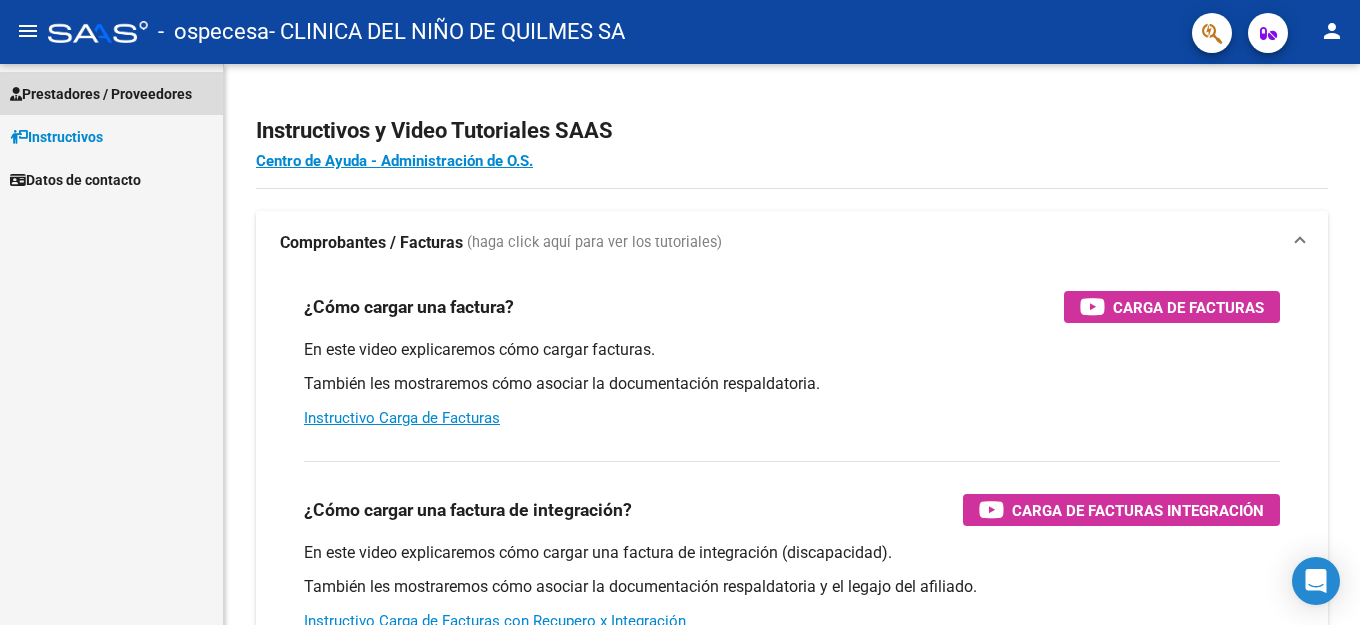 click on "Prestadores / Proveedores" at bounding box center (101, 94) 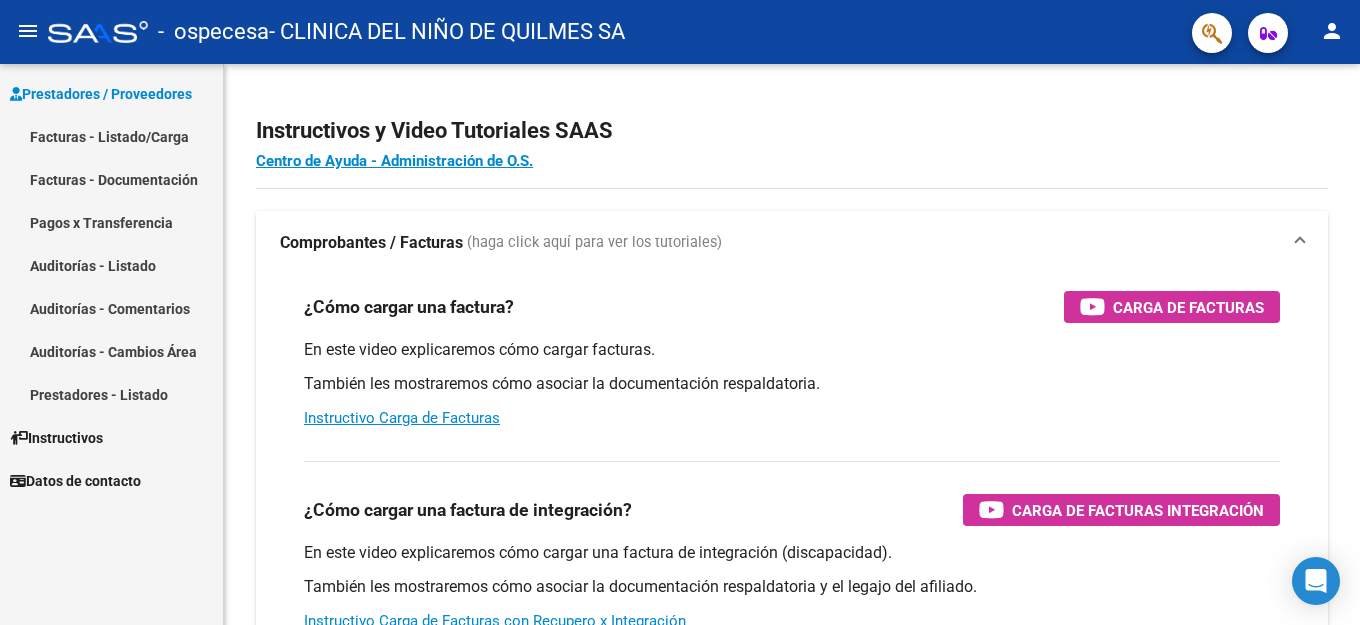 click on "Facturas - Listado/Carga" at bounding box center (111, 136) 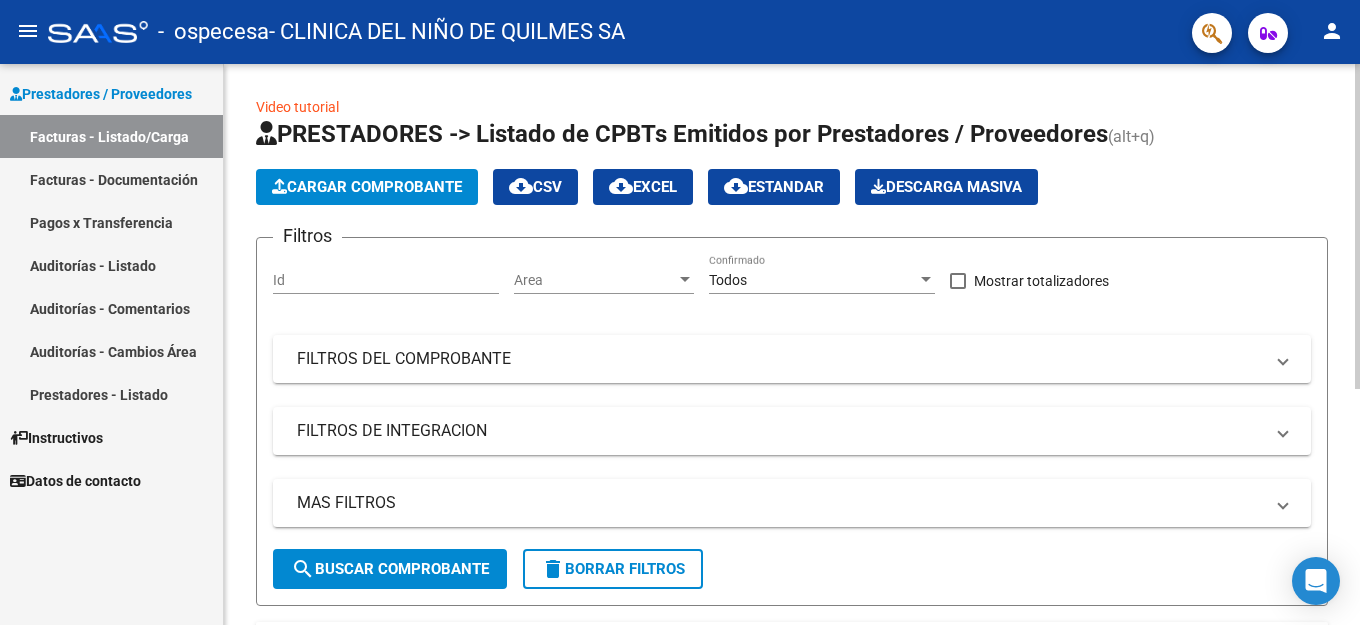 click on "Cargar Comprobante" 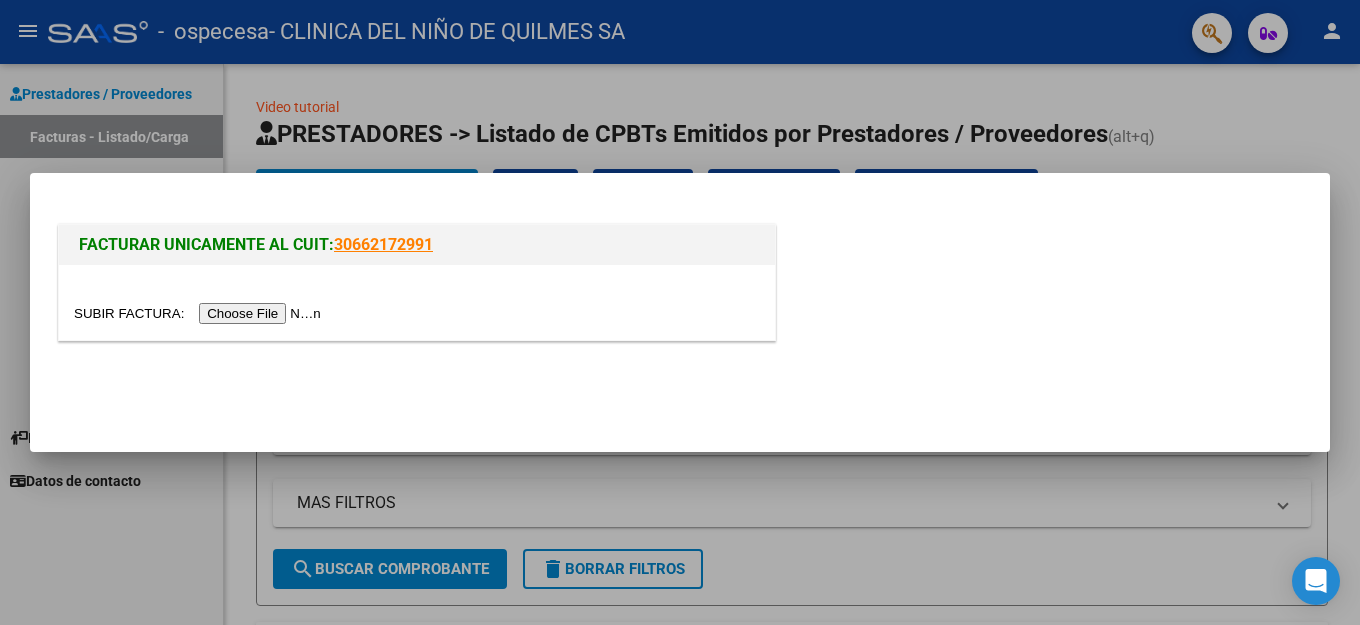 click at bounding box center [200, 313] 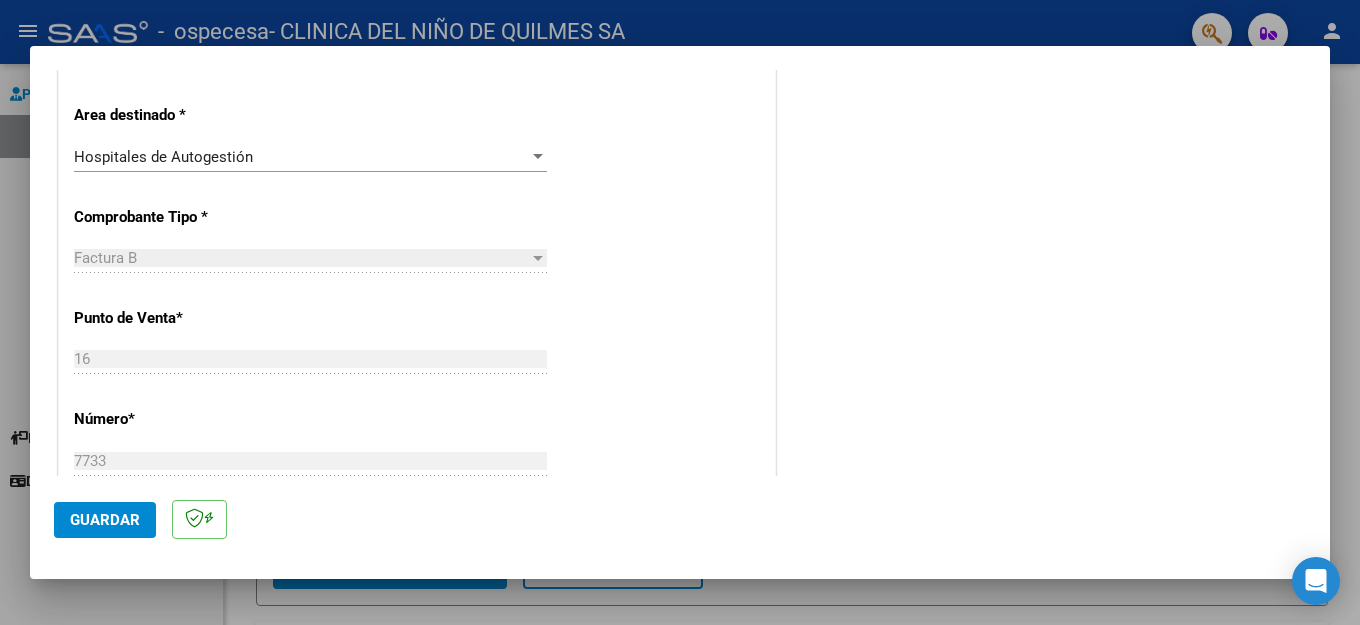 scroll, scrollTop: 400, scrollLeft: 0, axis: vertical 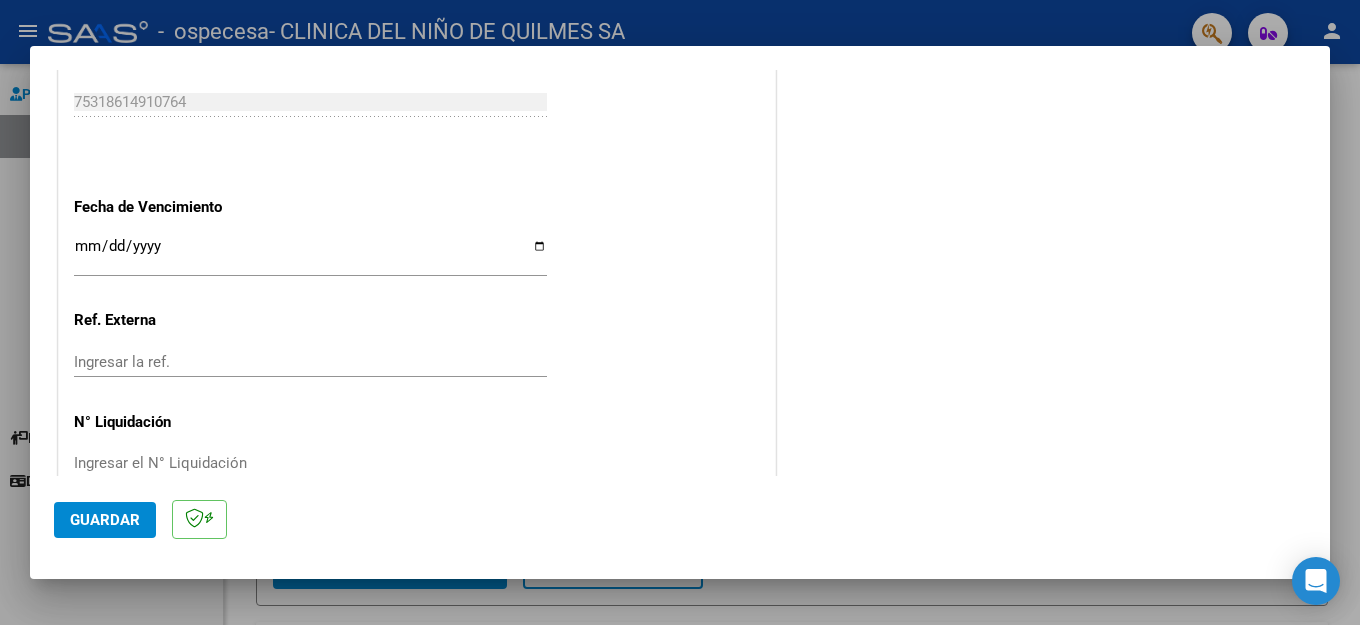 click on "Ingresar la fecha" at bounding box center [310, 254] 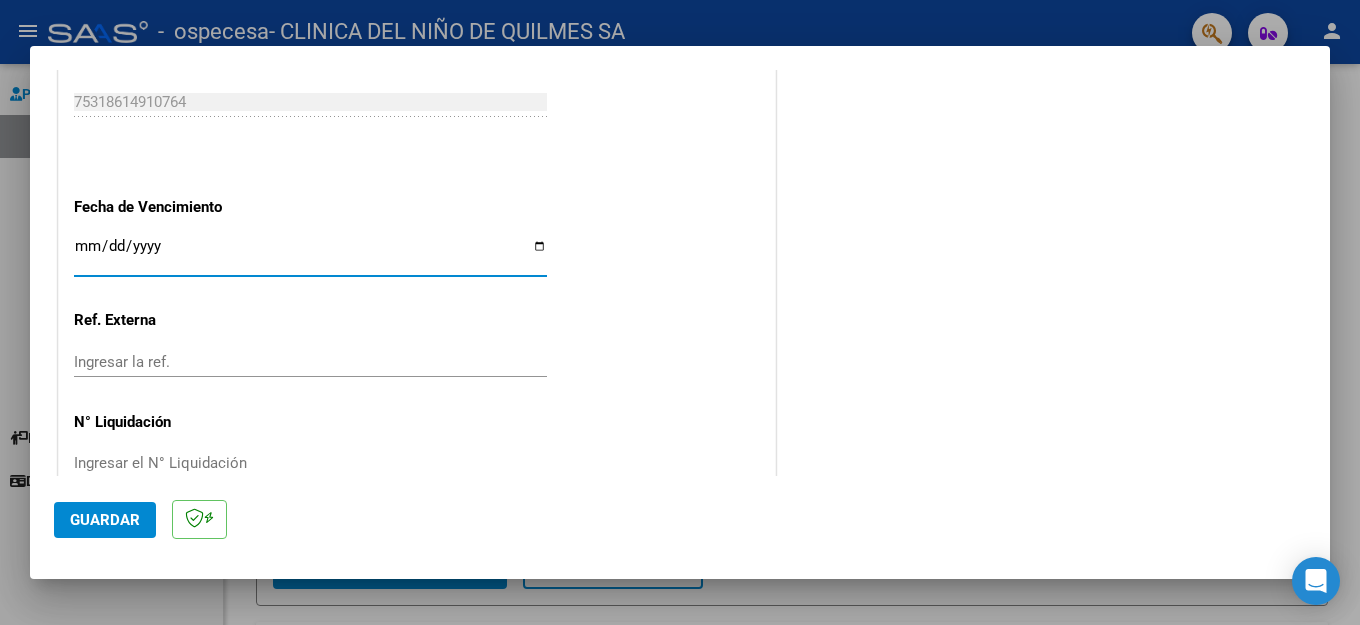 type on "2025-08-11" 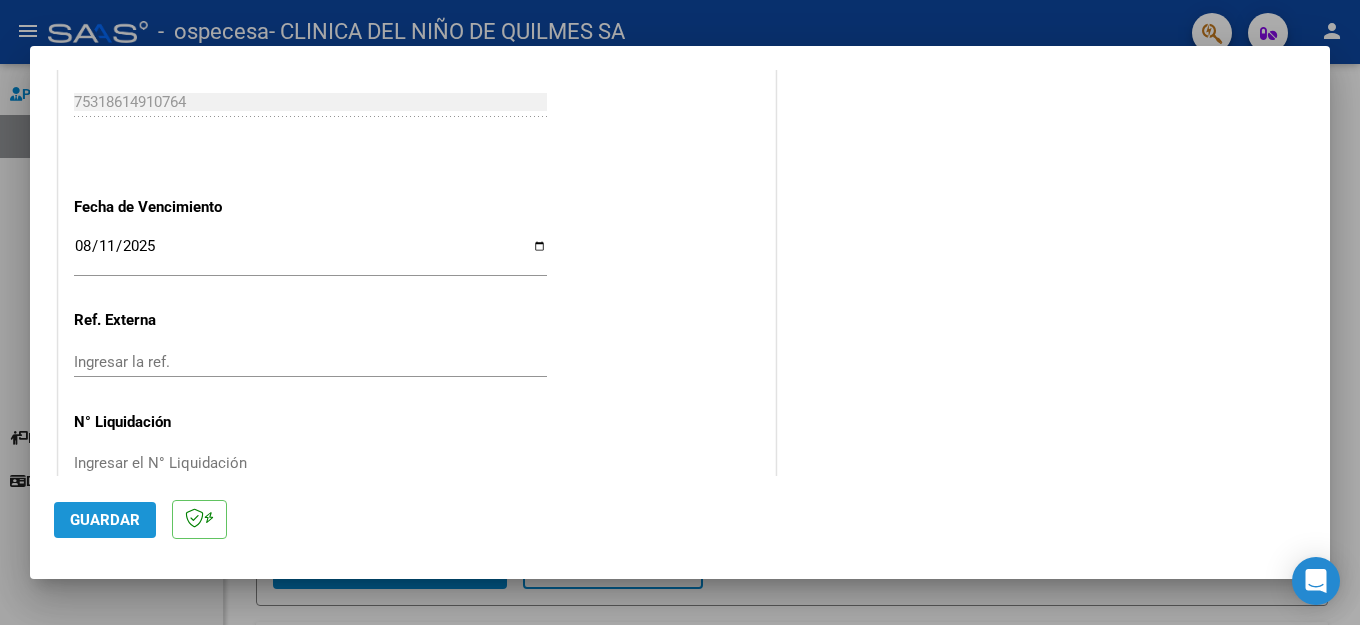 click on "Guardar" 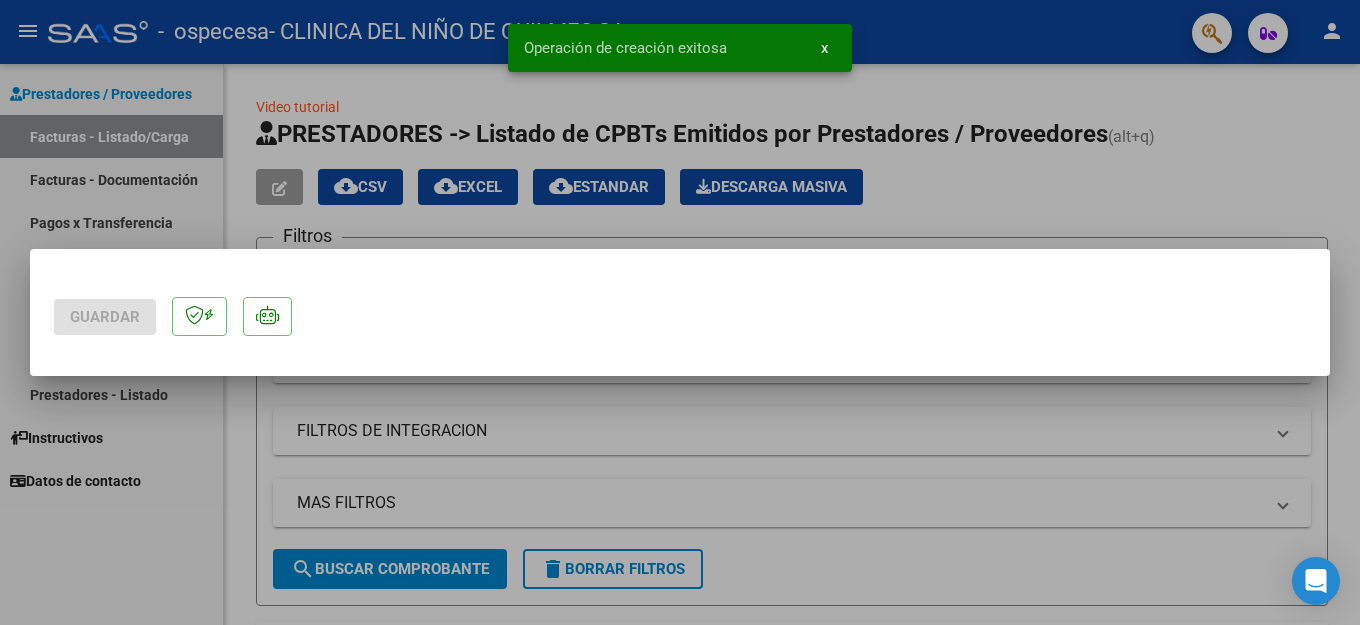 scroll, scrollTop: 0, scrollLeft: 0, axis: both 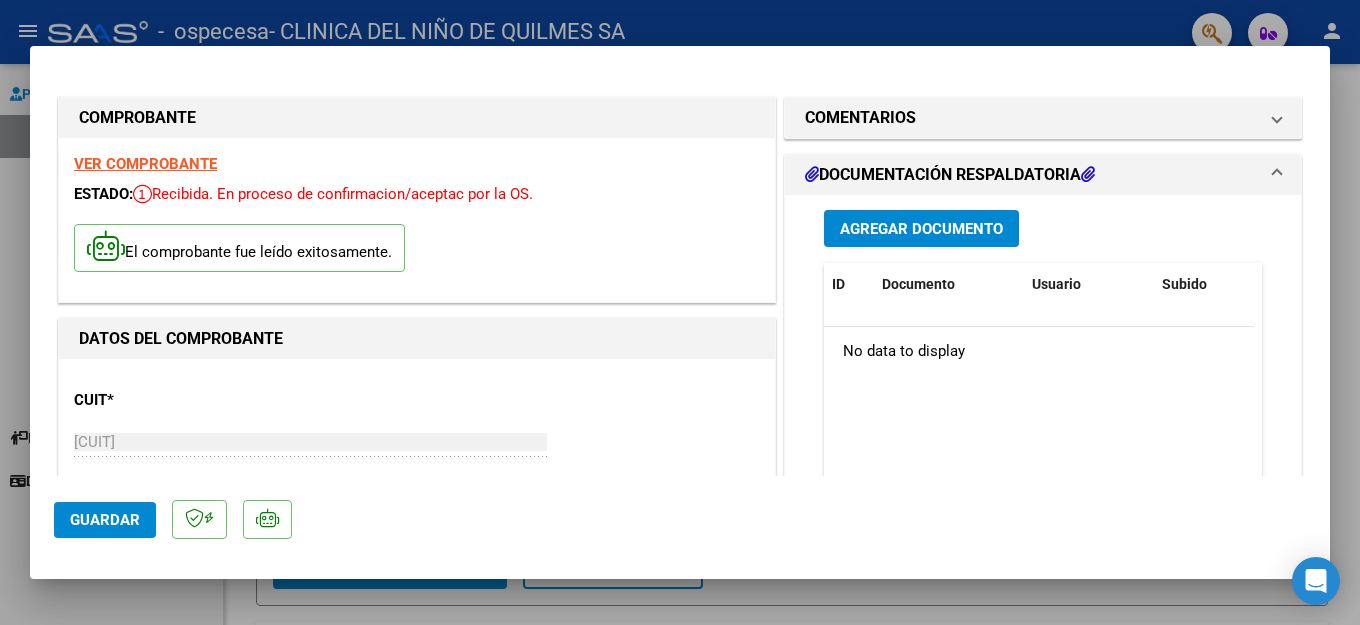 click on "Agregar Documento" at bounding box center [921, 229] 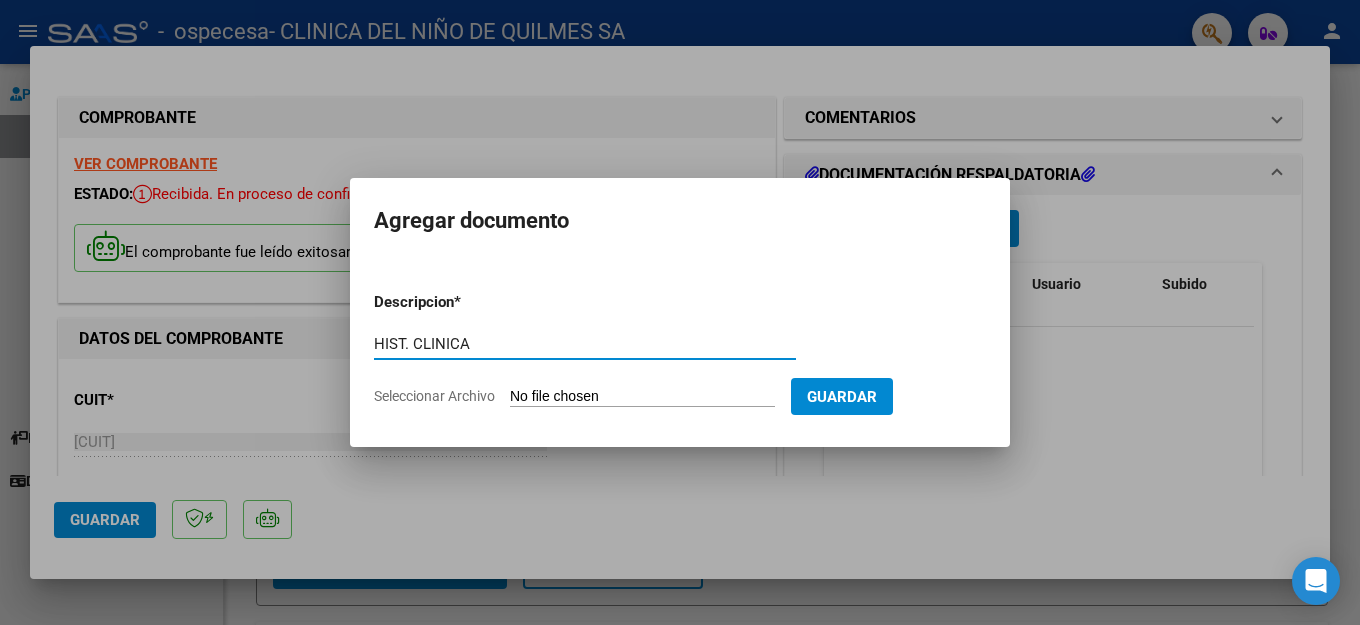 type on "HIST. CLINICA" 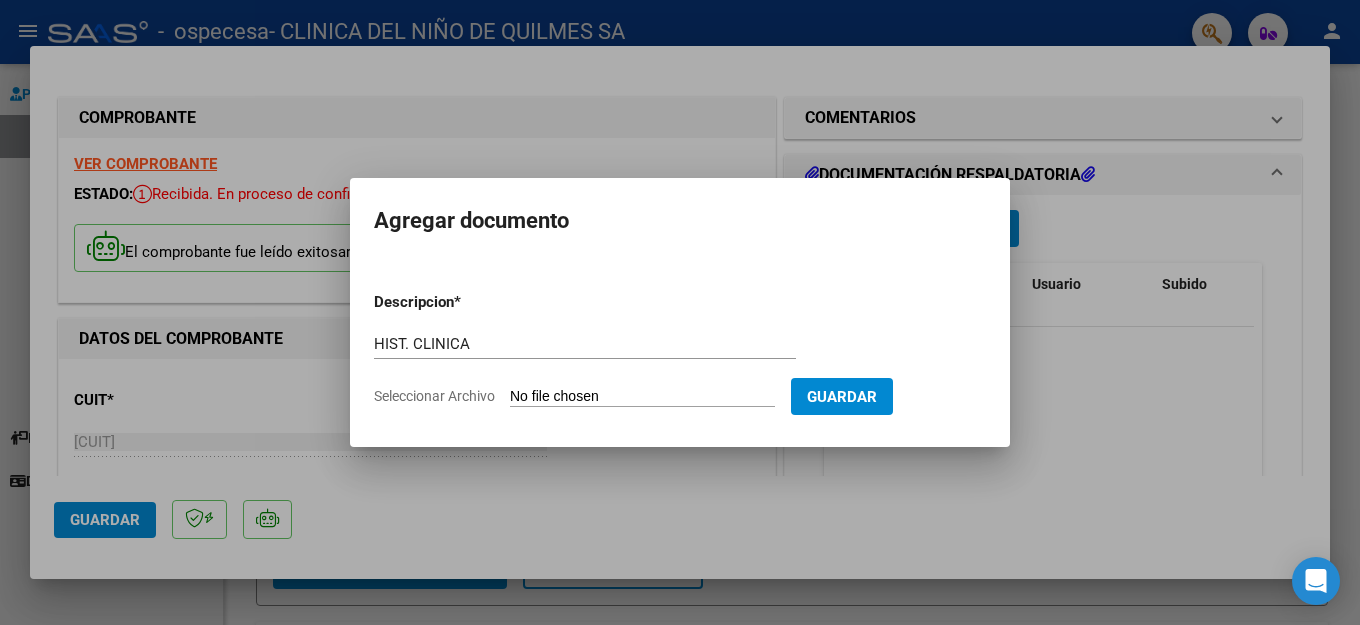 type on "C:\fakepath\305352.pdf" 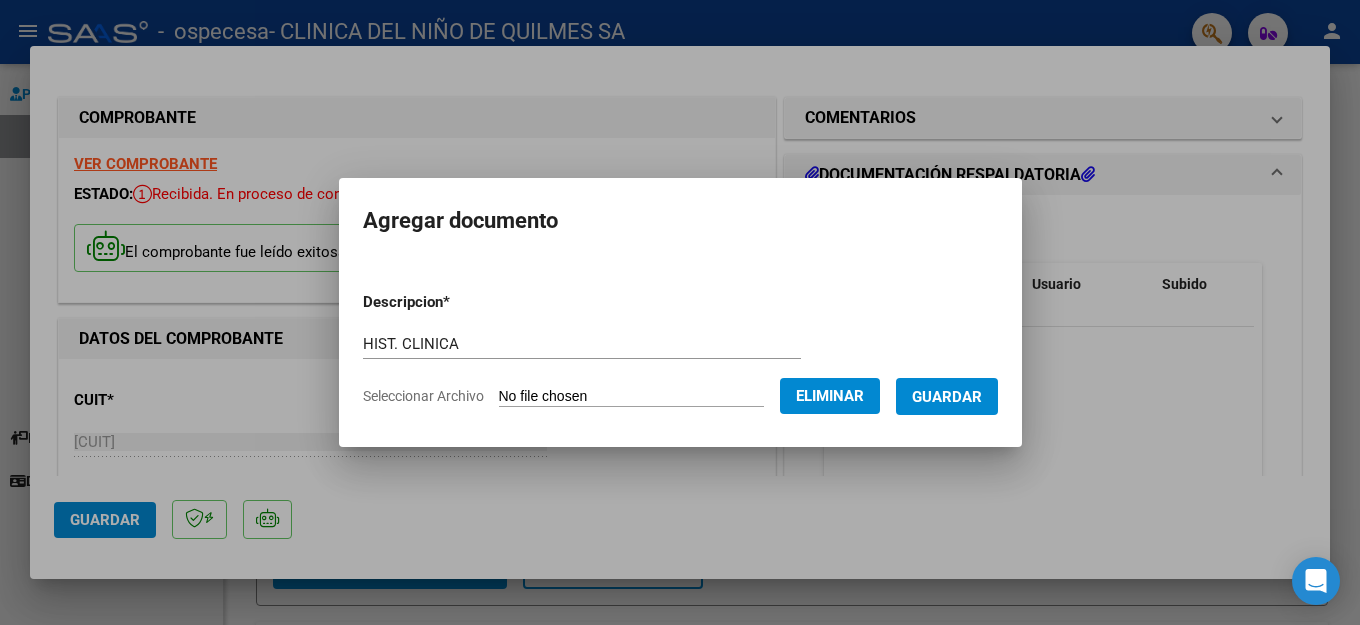 click on "Guardar" at bounding box center [947, 397] 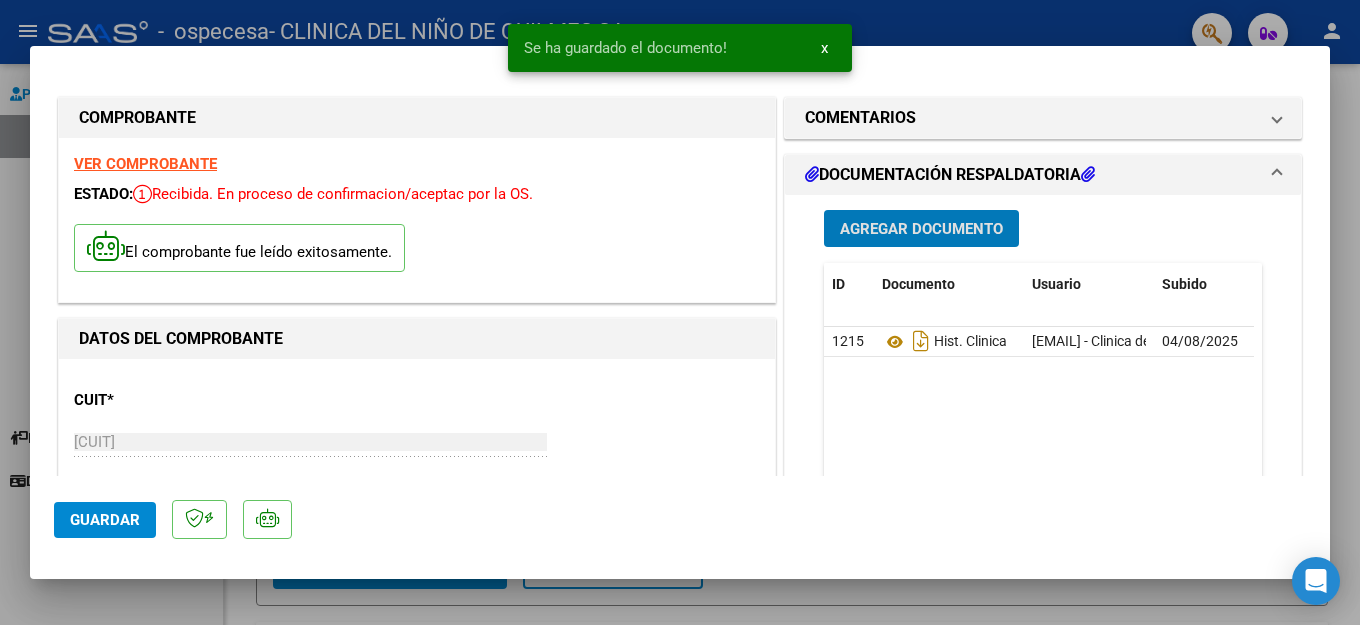 click on "Agregar Documento" at bounding box center [921, 229] 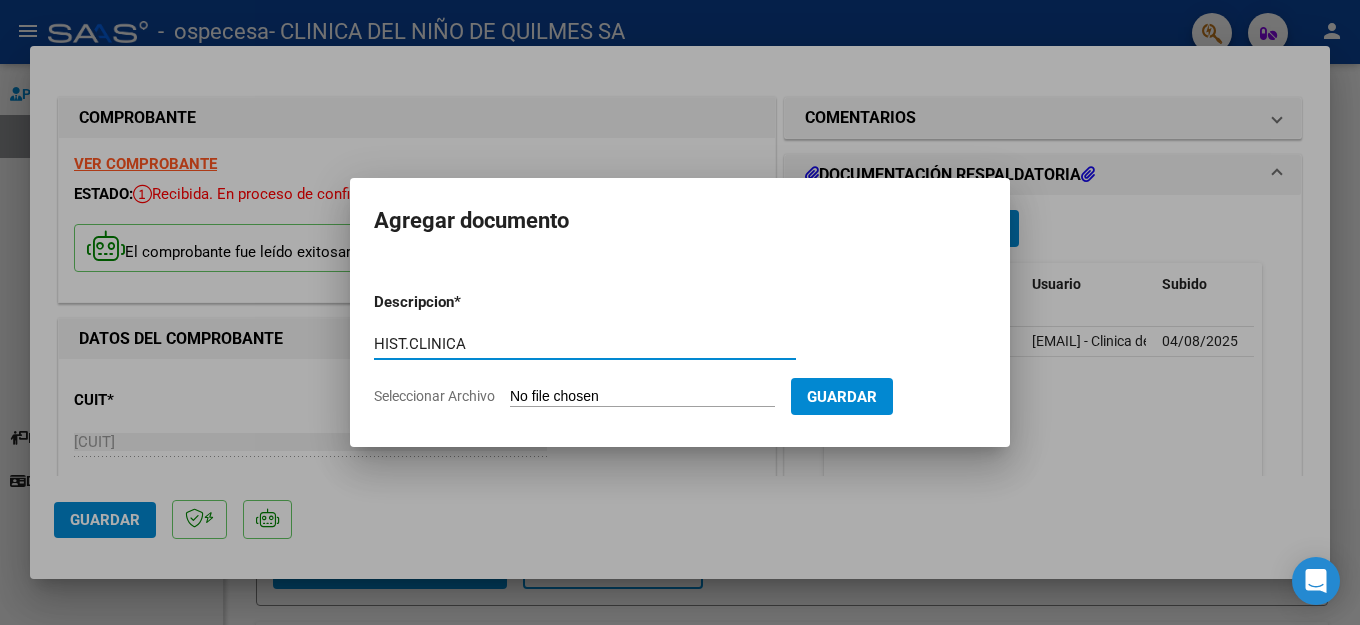 type on "hist.clinica" 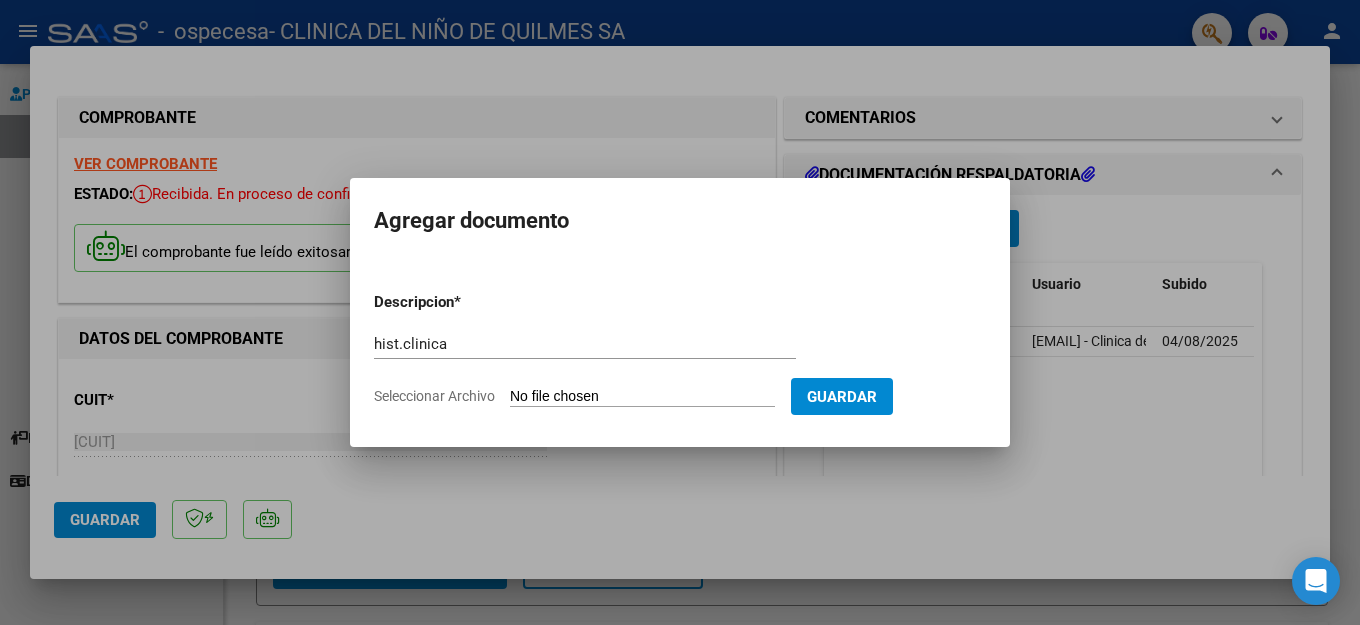 click on "Seleccionar Archivo" at bounding box center (642, 397) 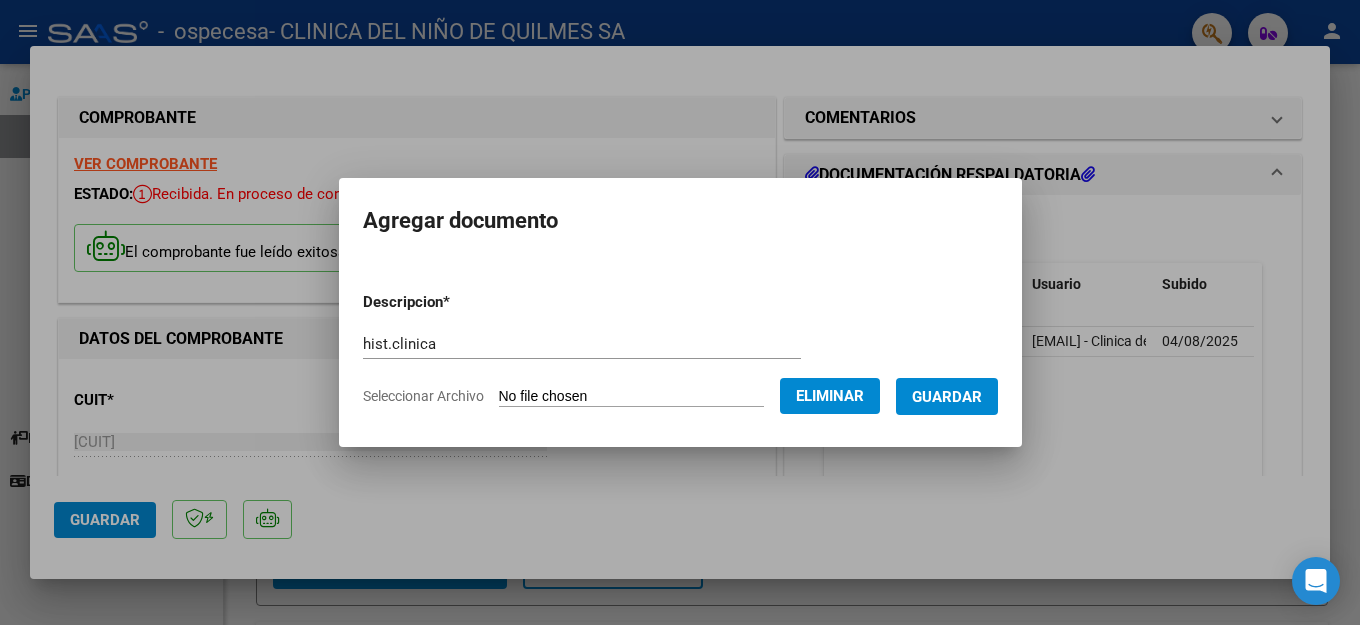 click on "Guardar" at bounding box center (947, 397) 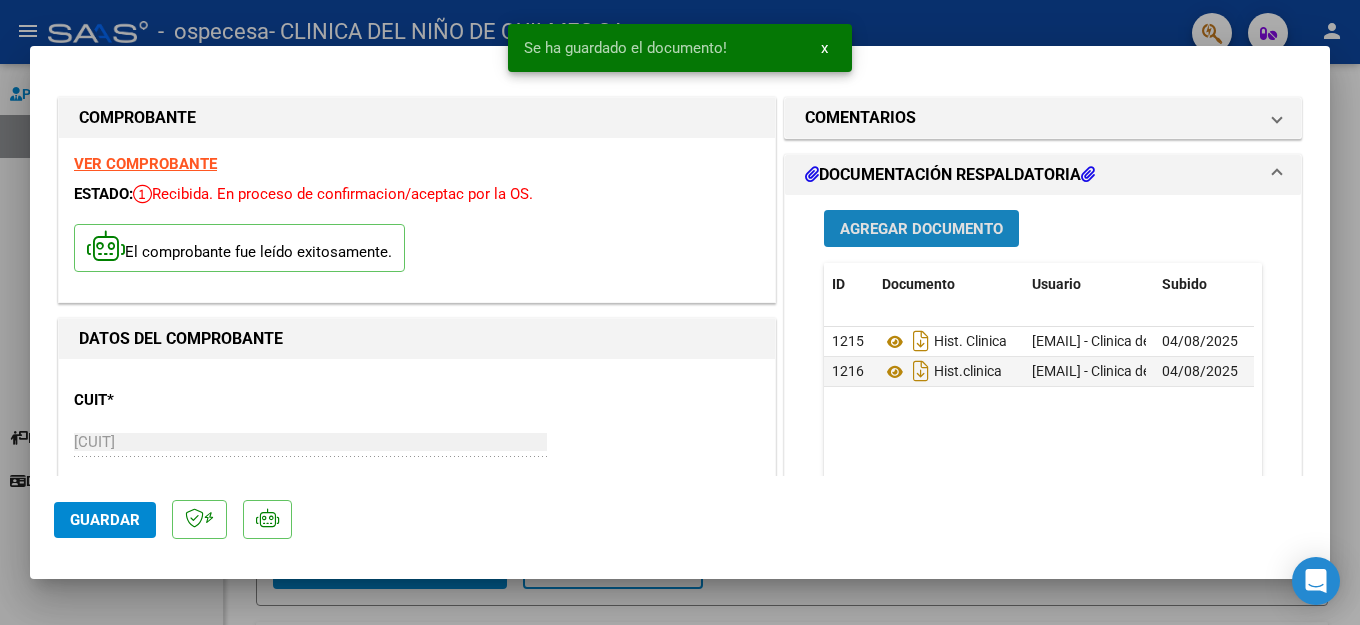 click on "Agregar Documento" at bounding box center [921, 229] 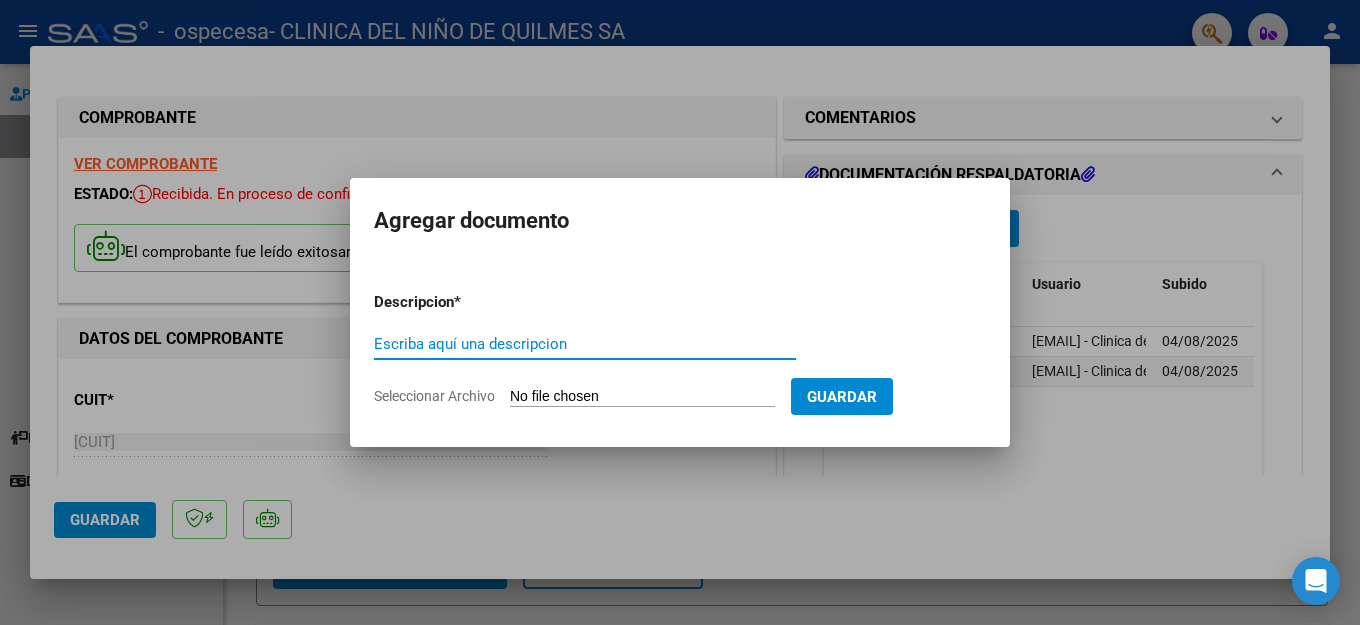 click on "Escriba aquí una descripcion" at bounding box center (585, 344) 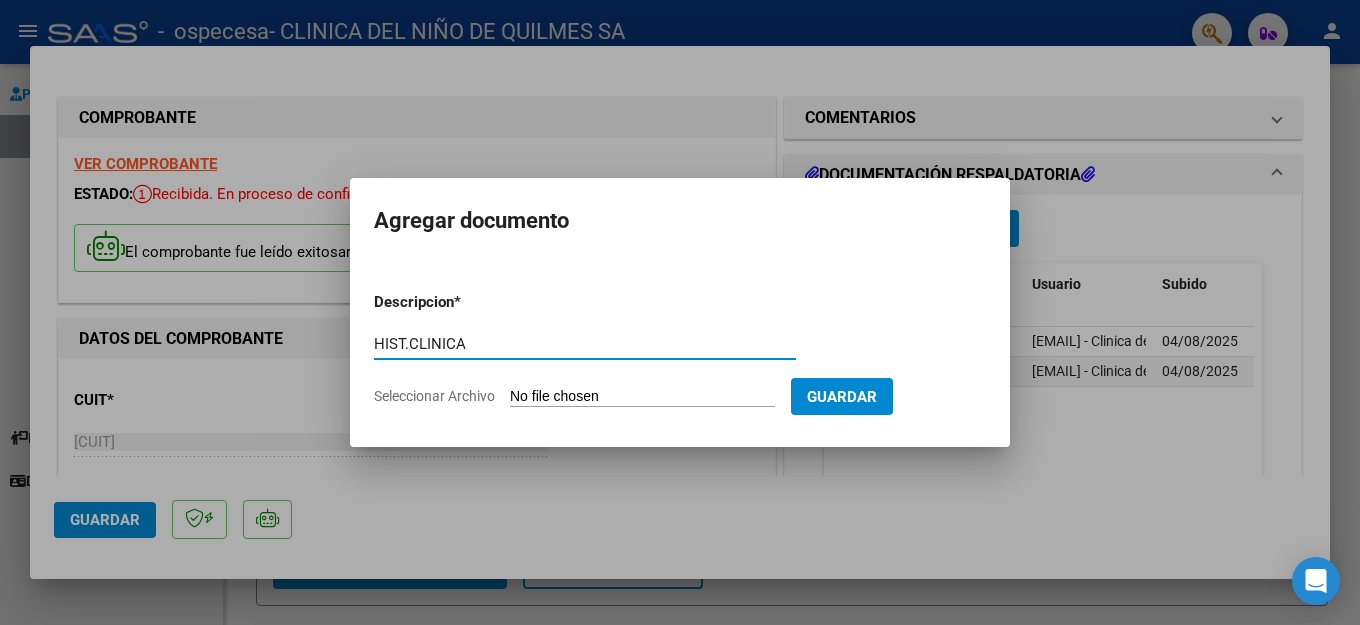 type on "HIST.CLINICA" 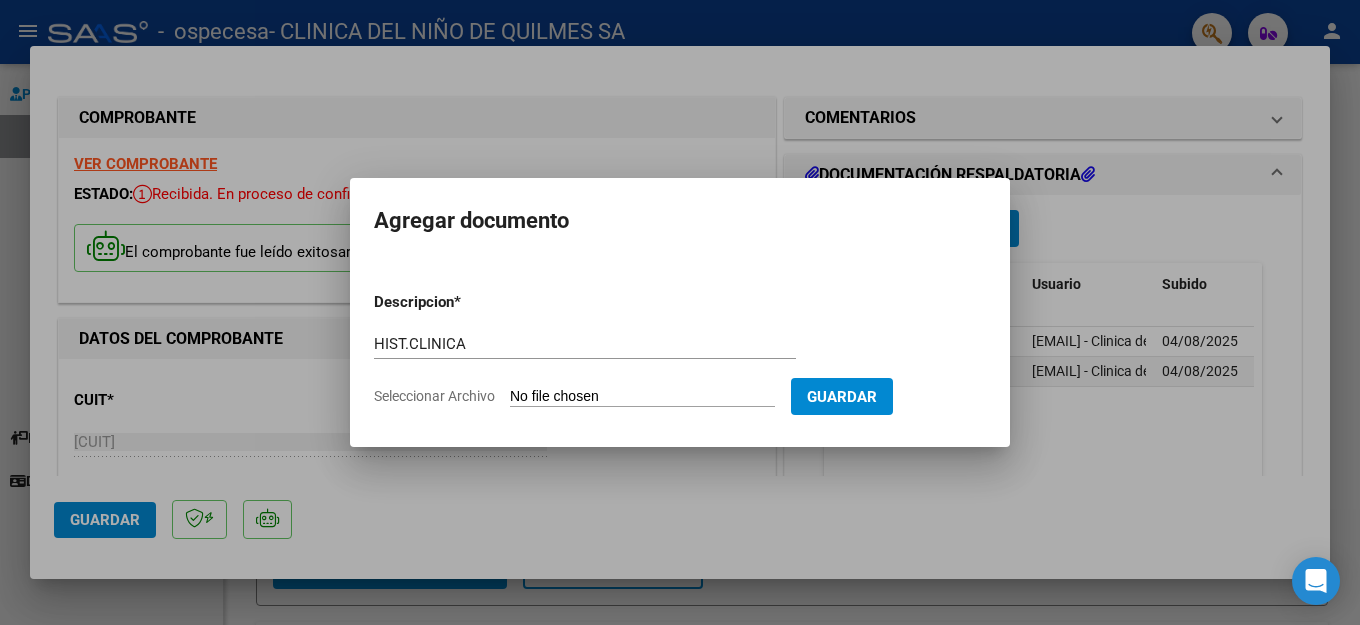 click on "Seleccionar Archivo" at bounding box center (642, 397) 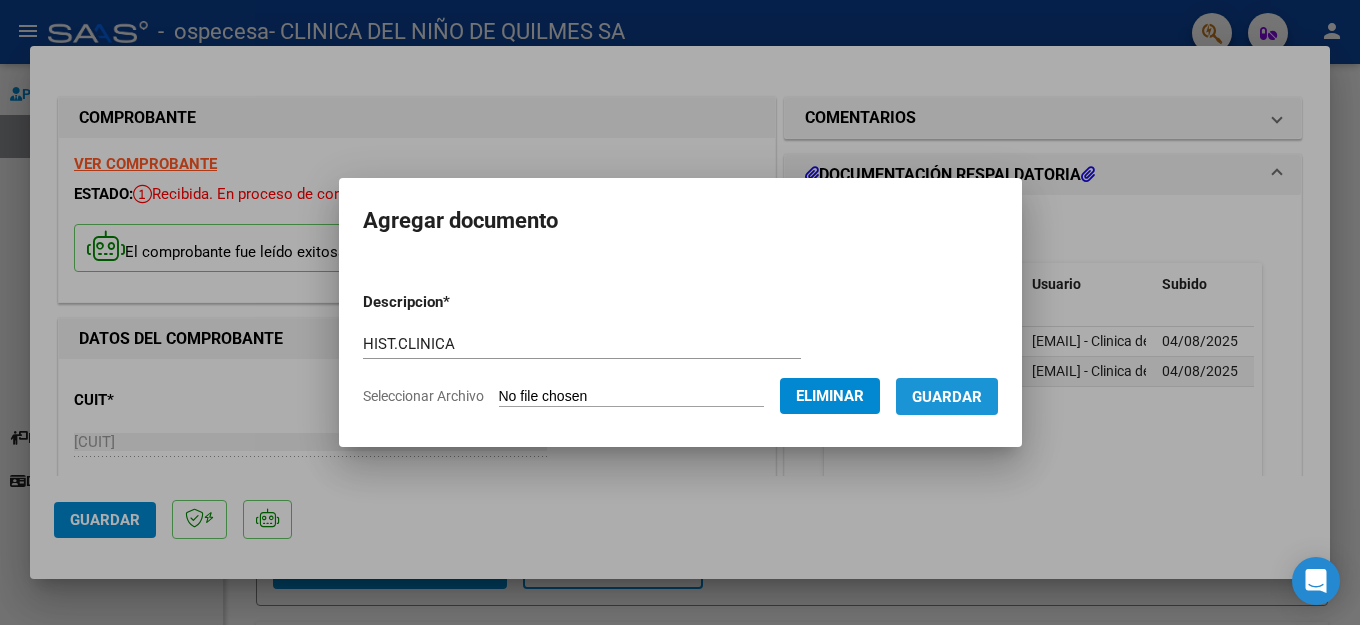click on "Guardar" at bounding box center [947, 397] 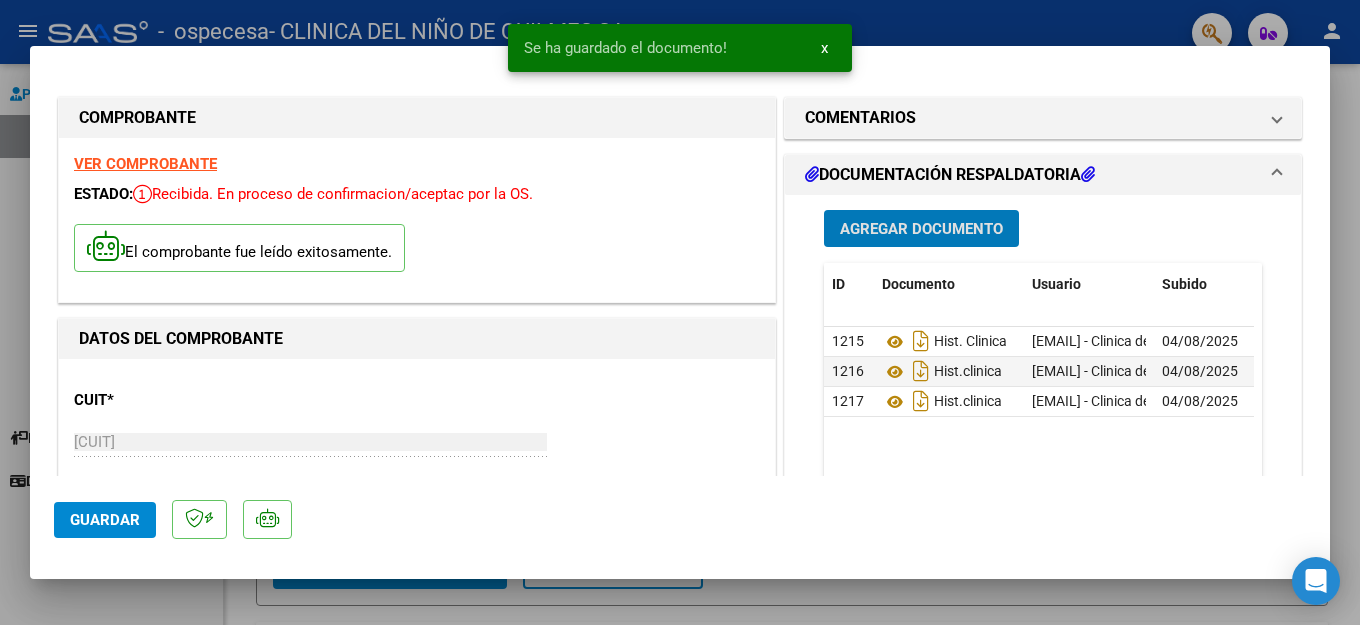 click on "Agregar Documento" at bounding box center (921, 229) 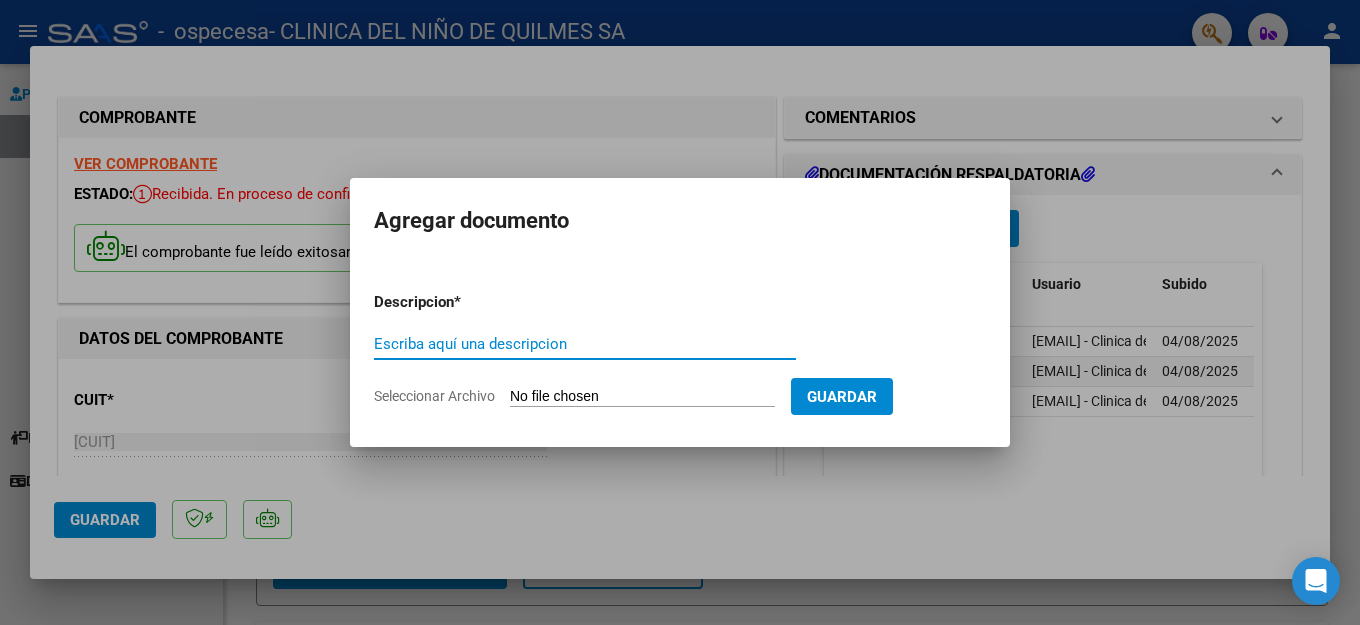 click on "Escriba aquí una descripcion" at bounding box center [585, 344] 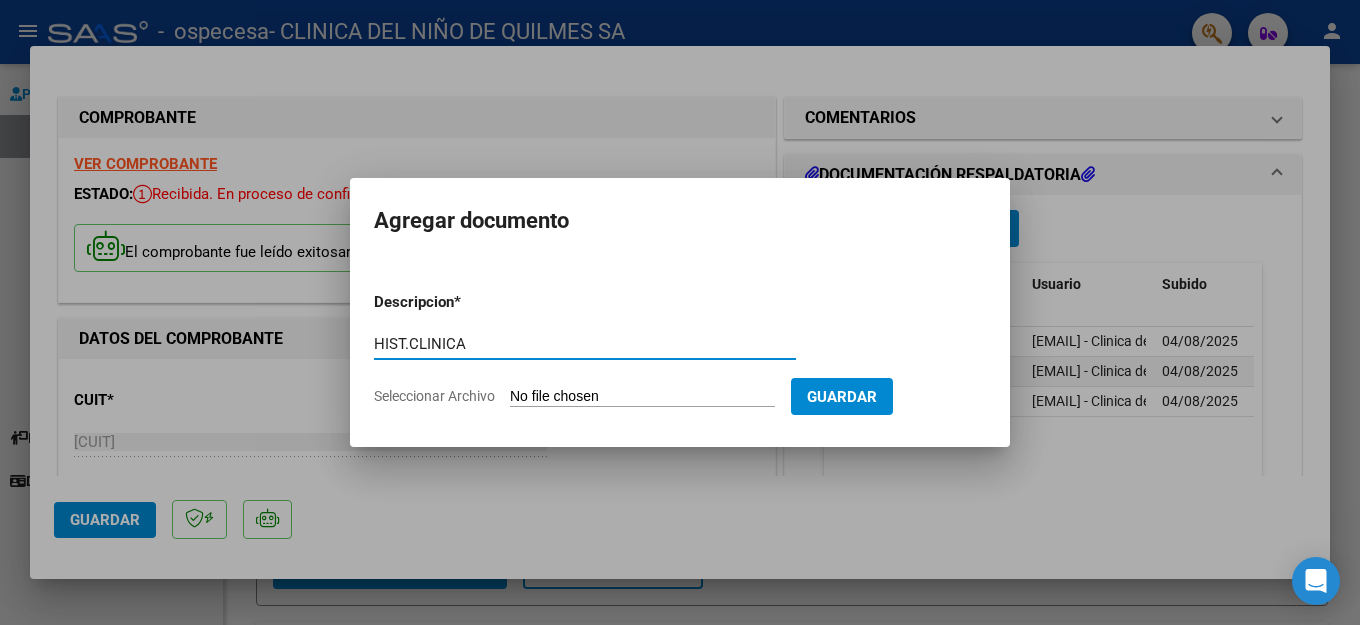 type on "HIST.CLINICA" 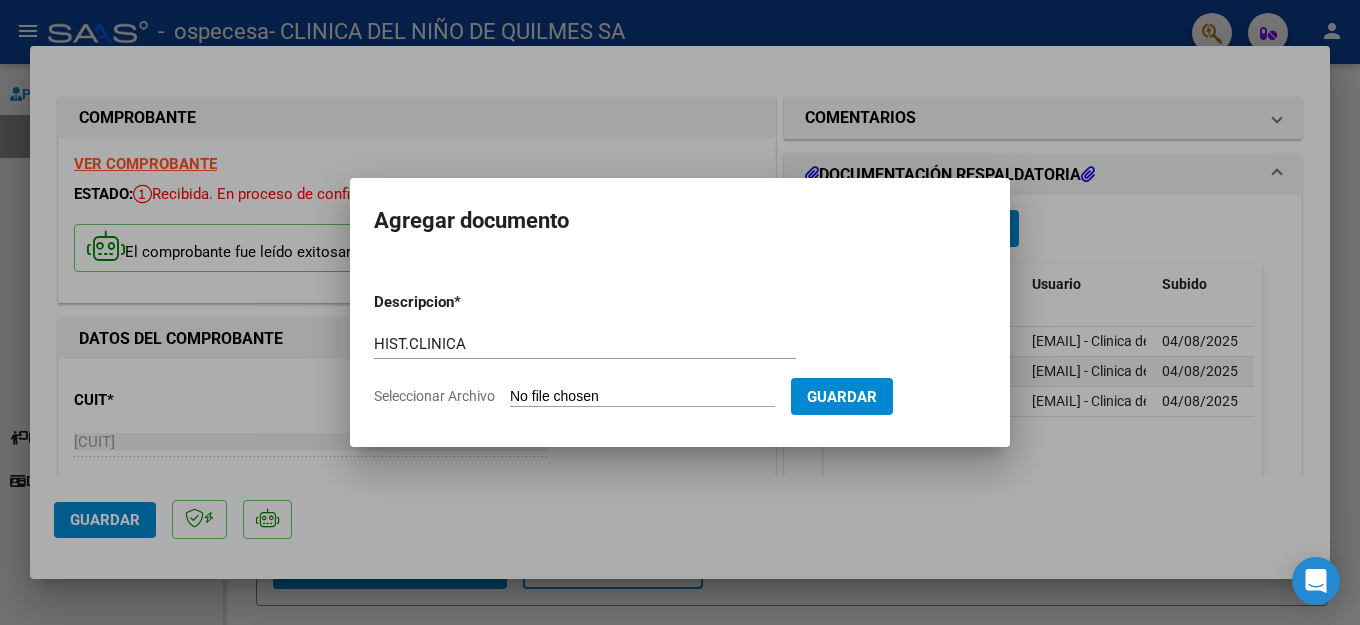 type on "C:\fakepath\305941.pdf" 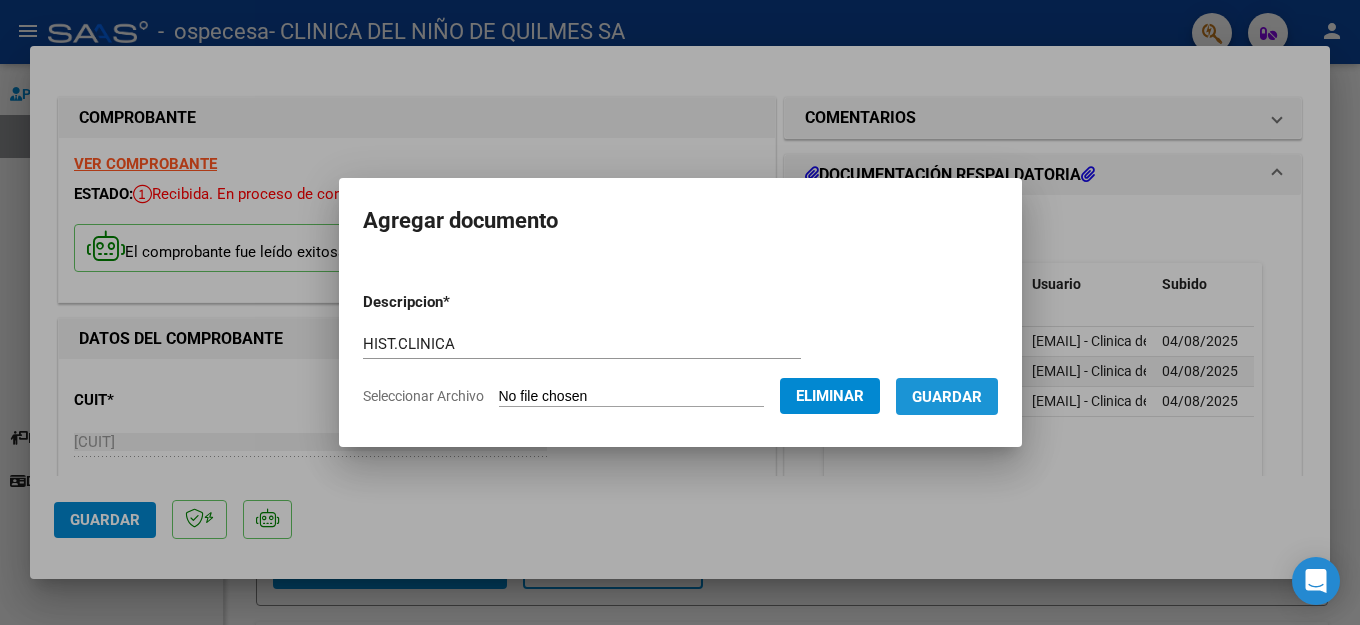 click on "Guardar" at bounding box center [947, 397] 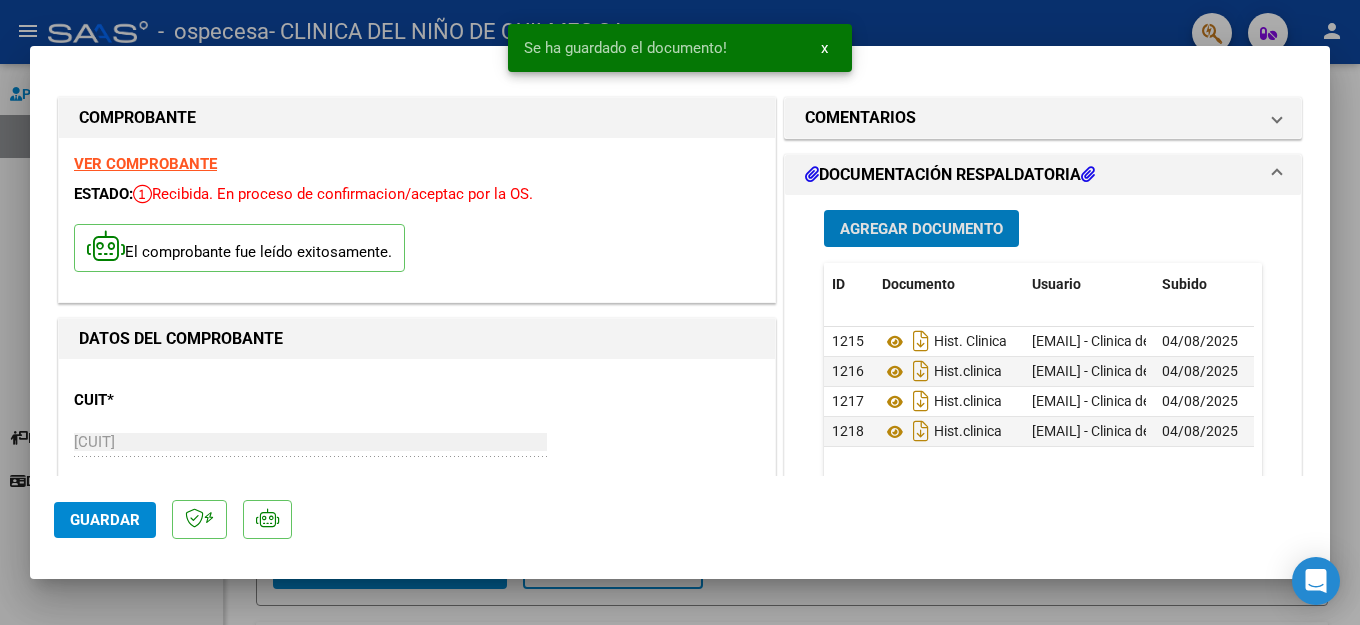 click on "Agregar Documento" at bounding box center [921, 229] 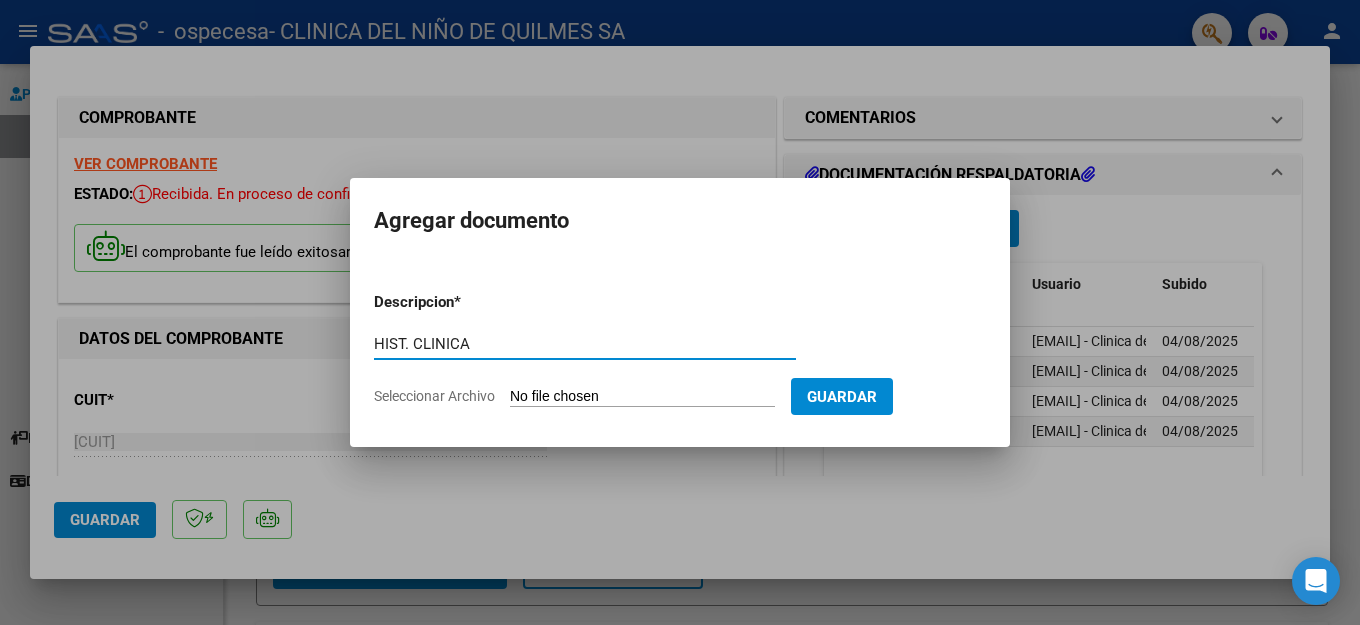 type on "HIST. CLINICA" 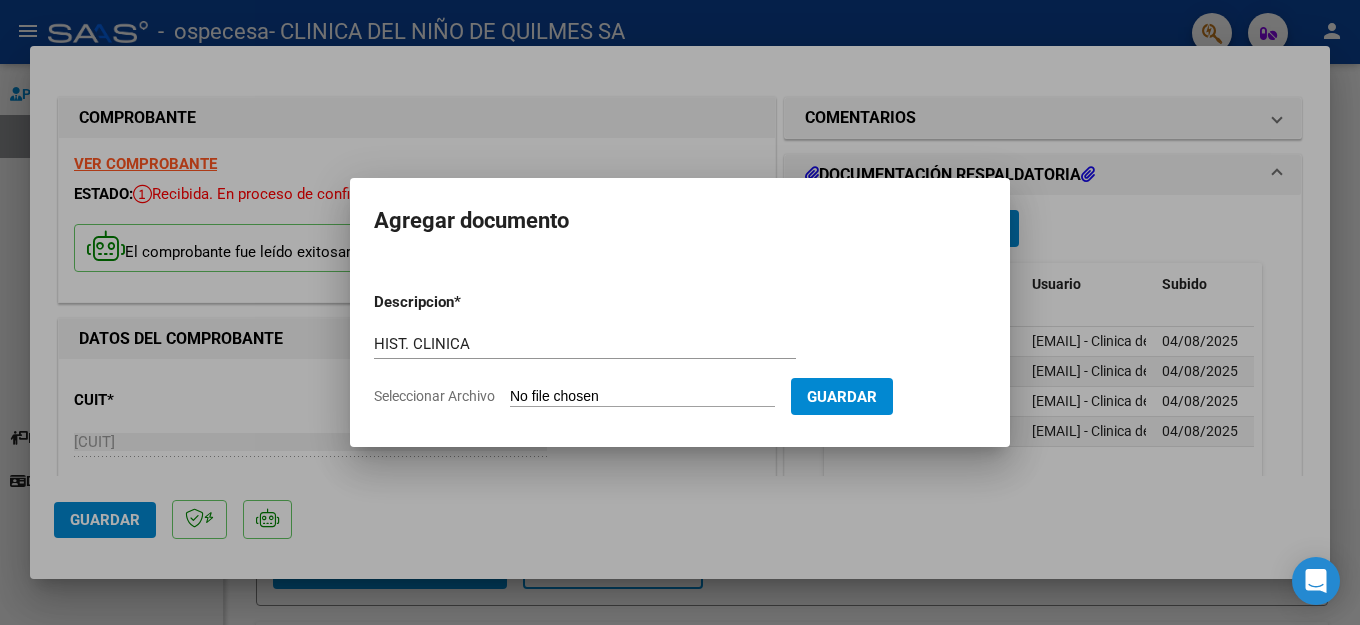 click on "Seleccionar Archivo" at bounding box center (642, 397) 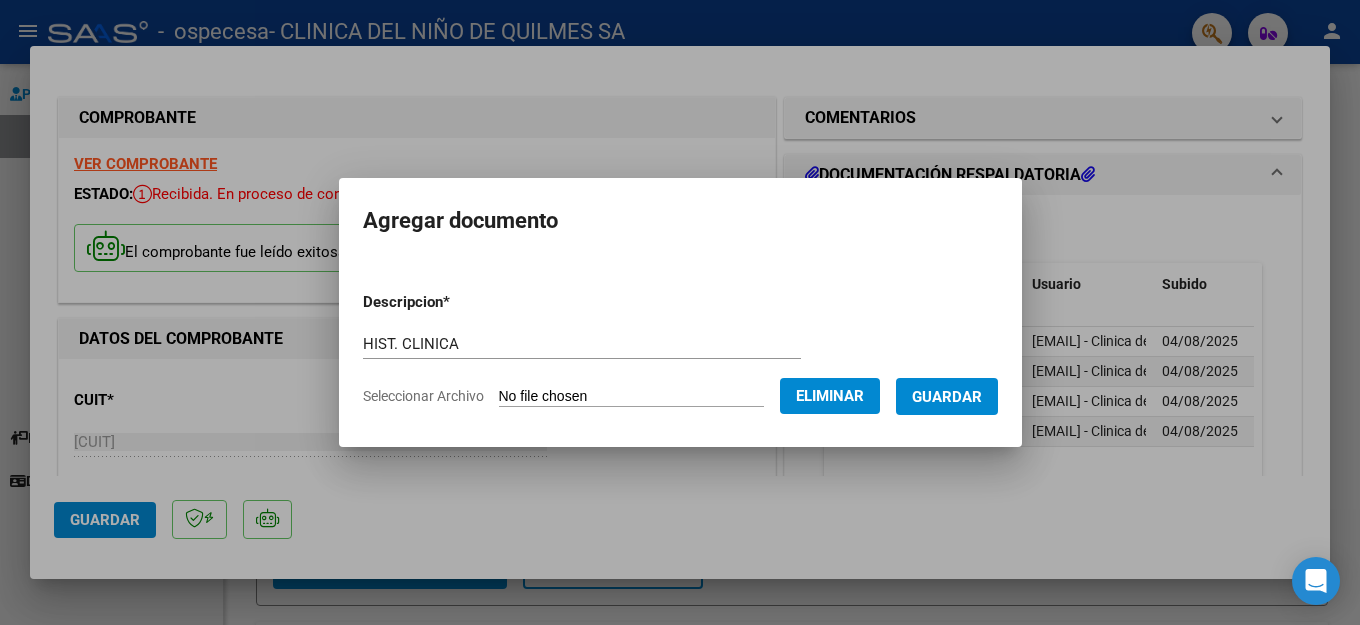 click on "Guardar" at bounding box center [947, 397] 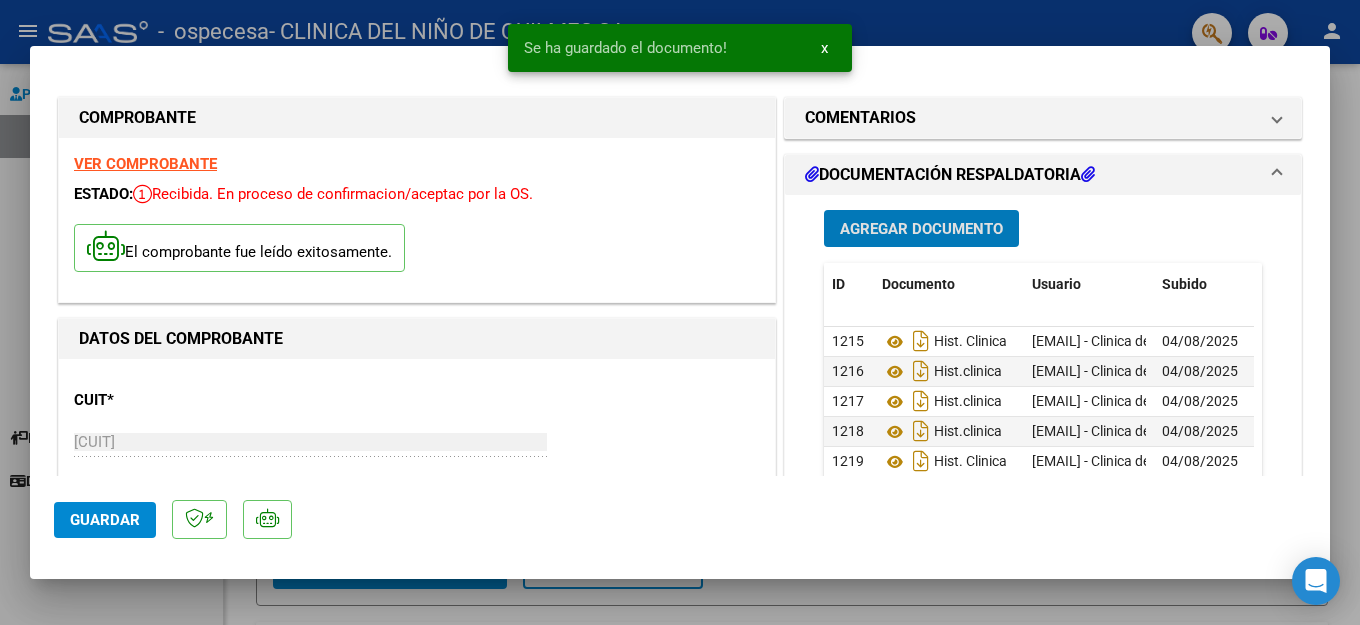 click on "Agregar Documento" at bounding box center (921, 229) 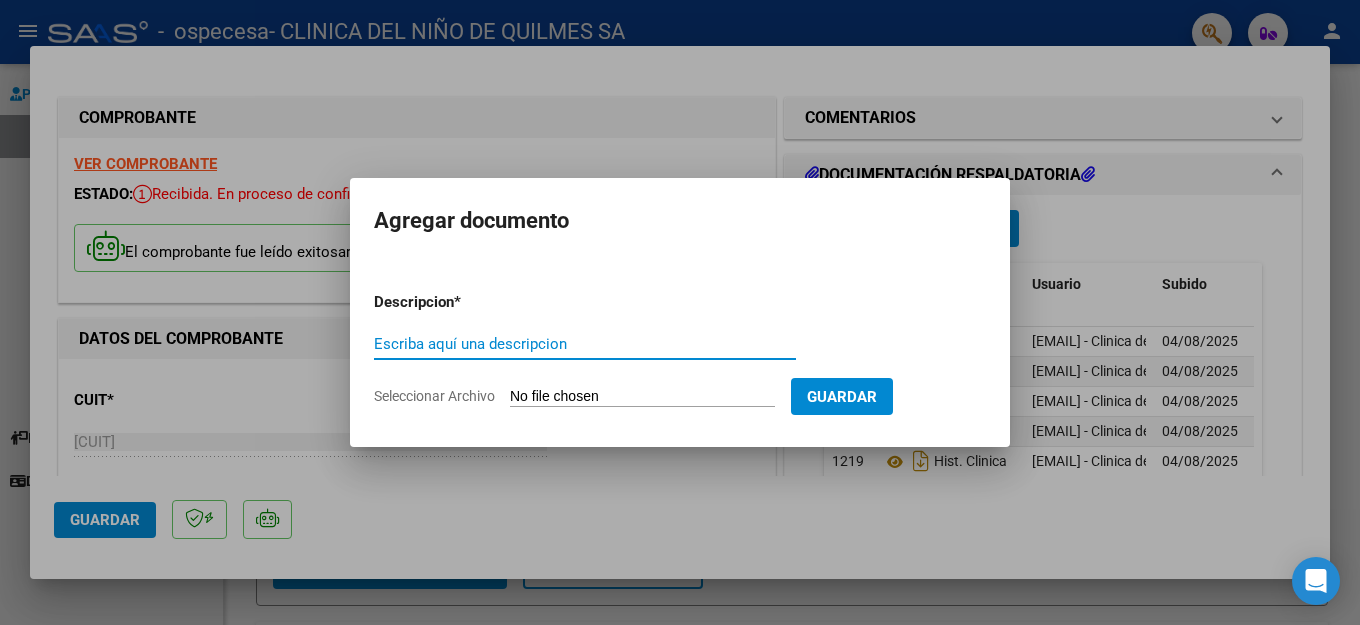 click on "Escriba aquí una descripcion" at bounding box center (585, 344) 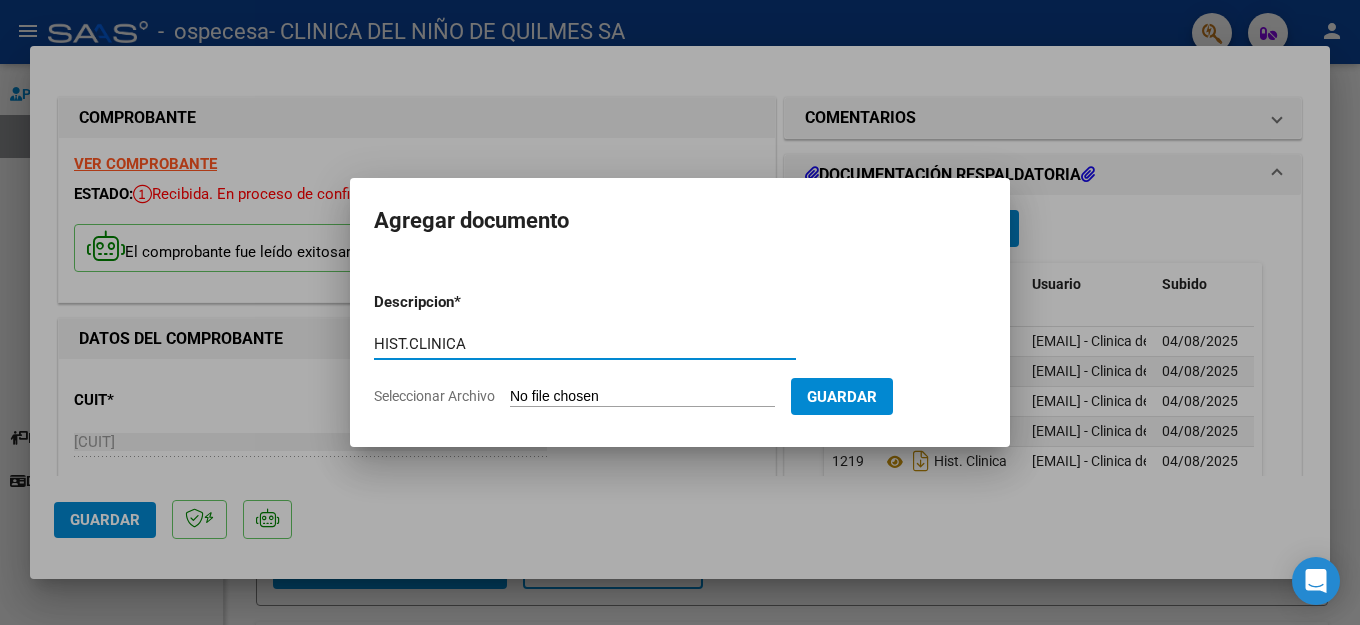 type on "HIST.CLINICA" 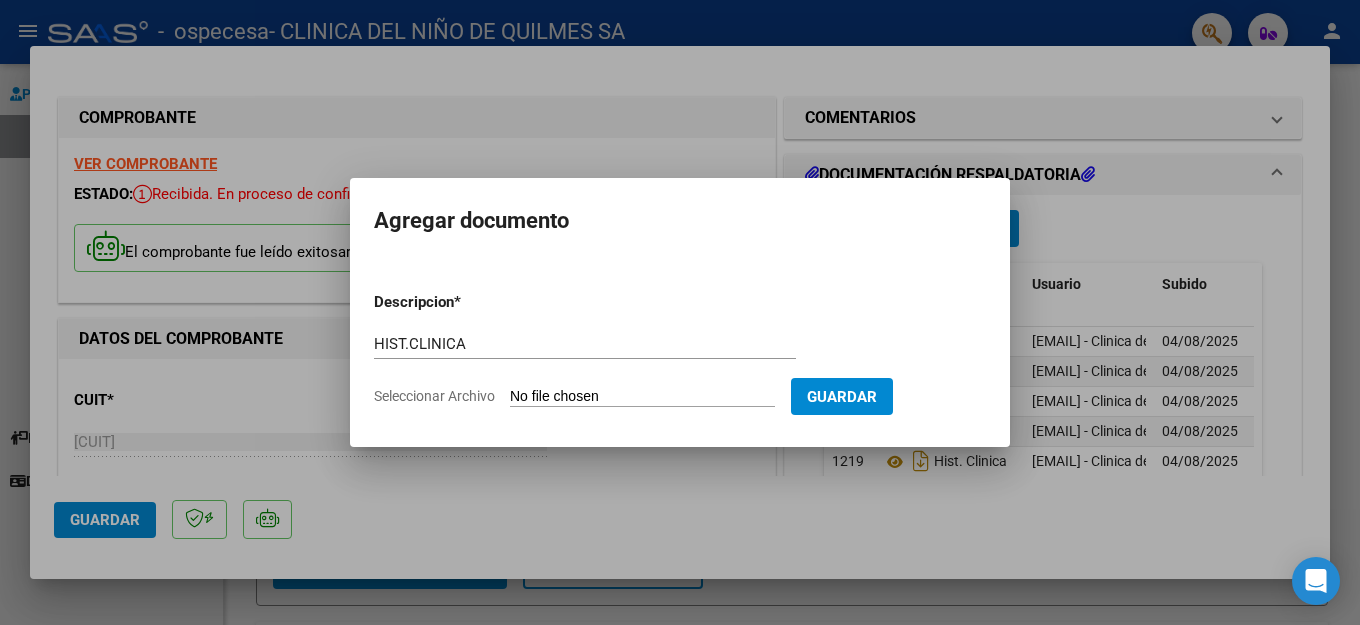 type on "C:\fakepath\305993.pdf" 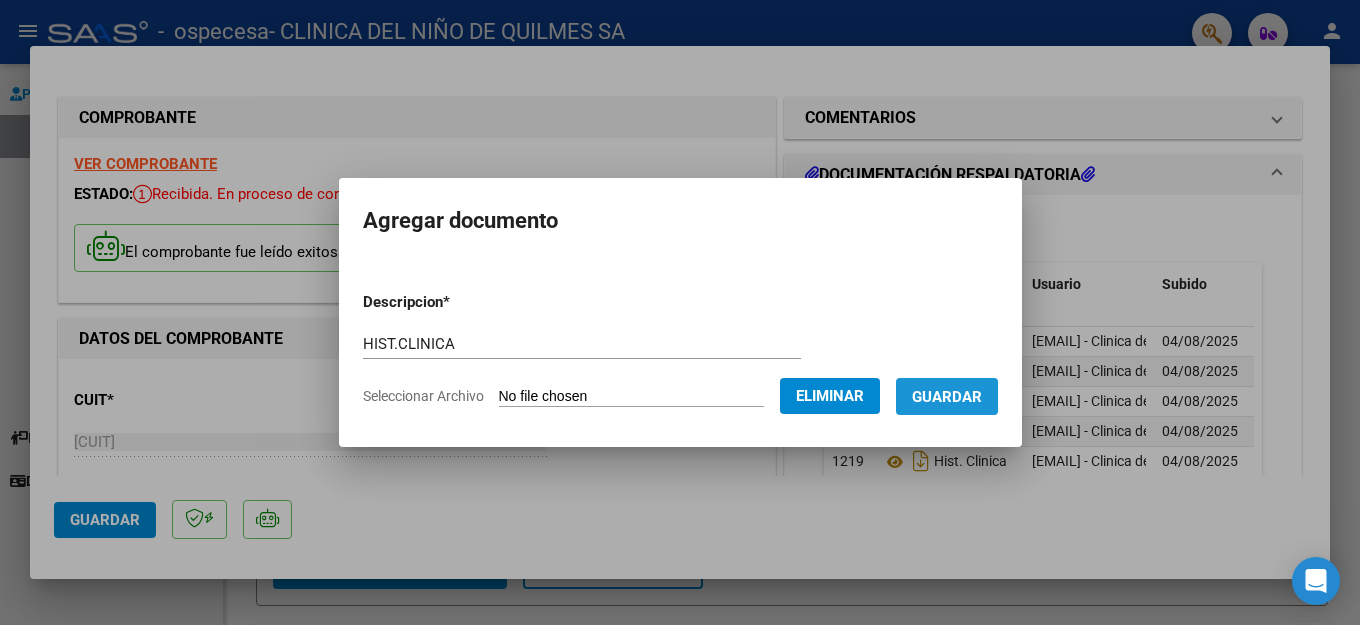 click on "Guardar" at bounding box center (947, 397) 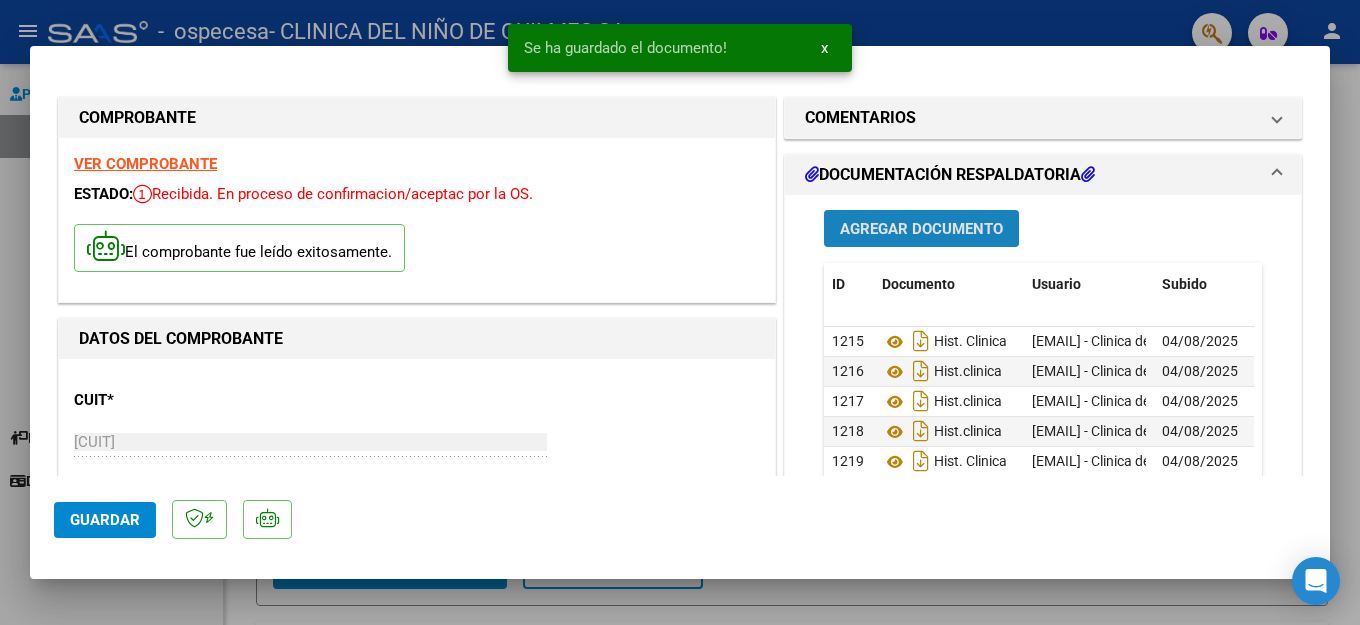 click on "Agregar Documento" at bounding box center [921, 229] 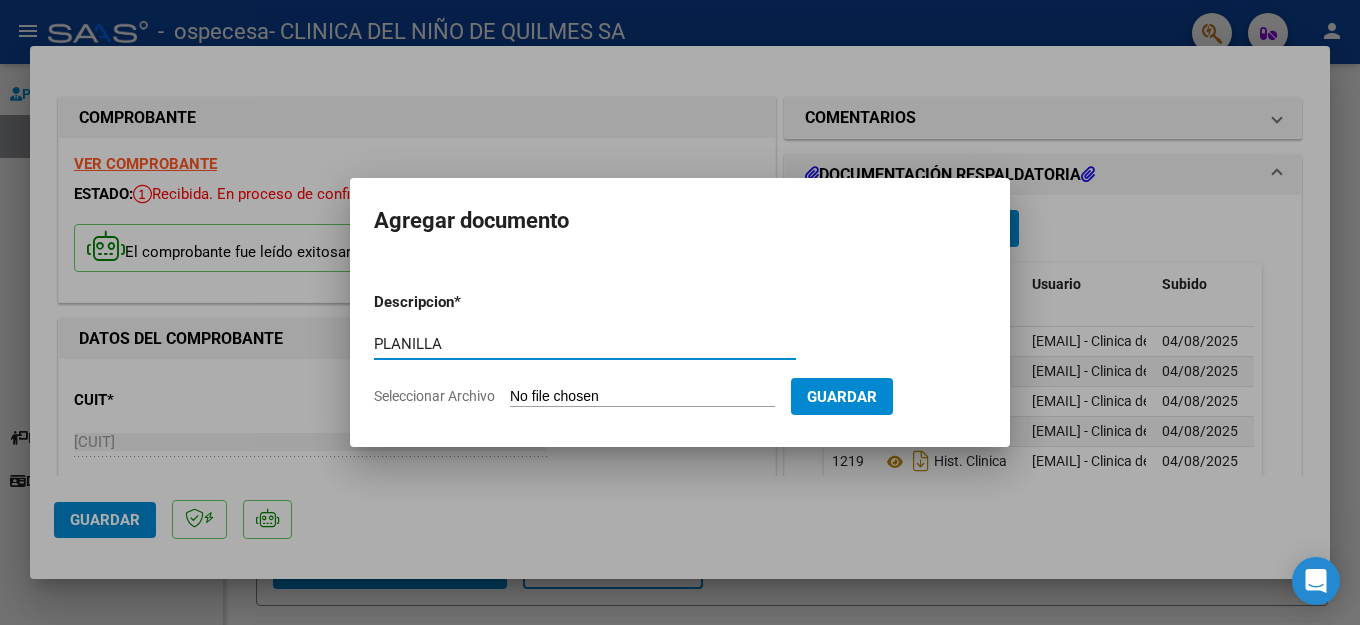 type on "PLANILLA" 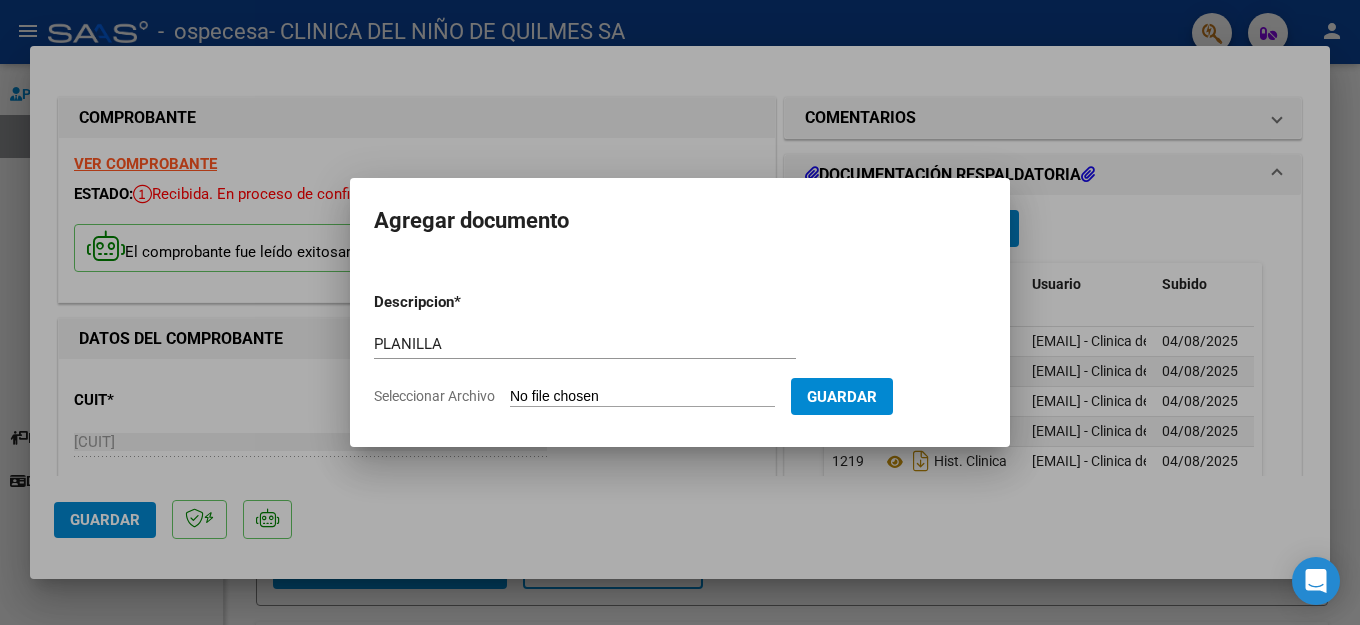 type on "C:\fakepath\ANEXO IV.pdf" 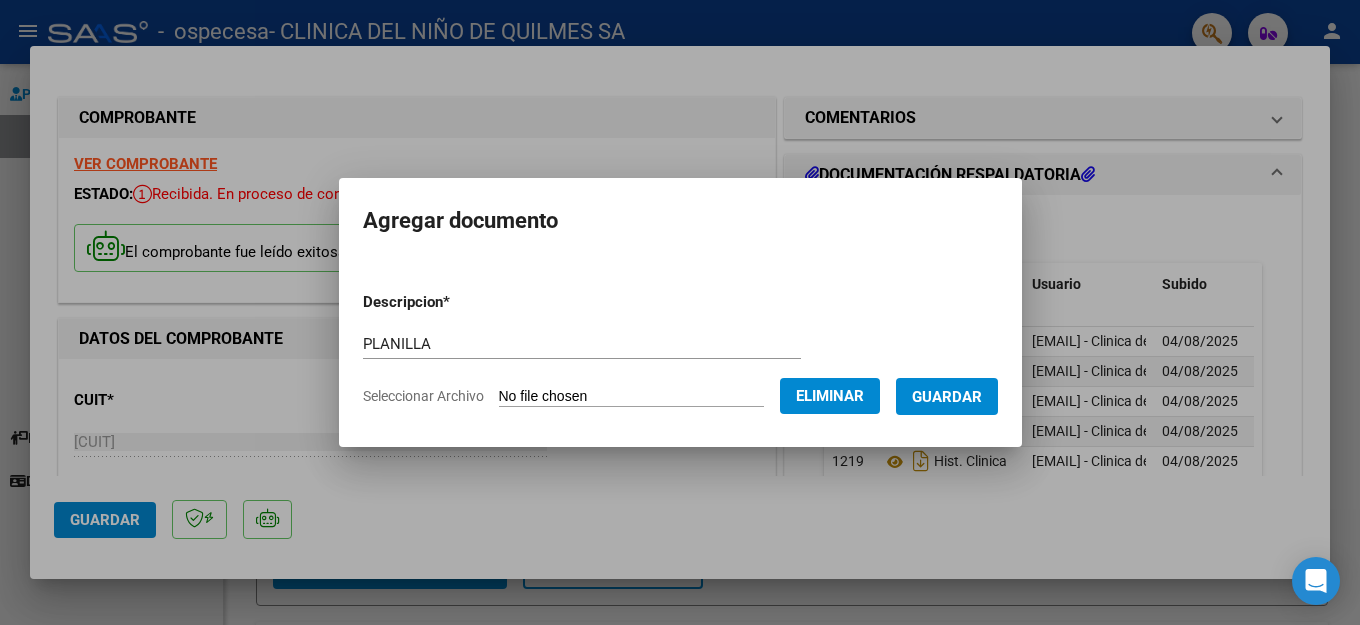 click on "Guardar" at bounding box center (947, 397) 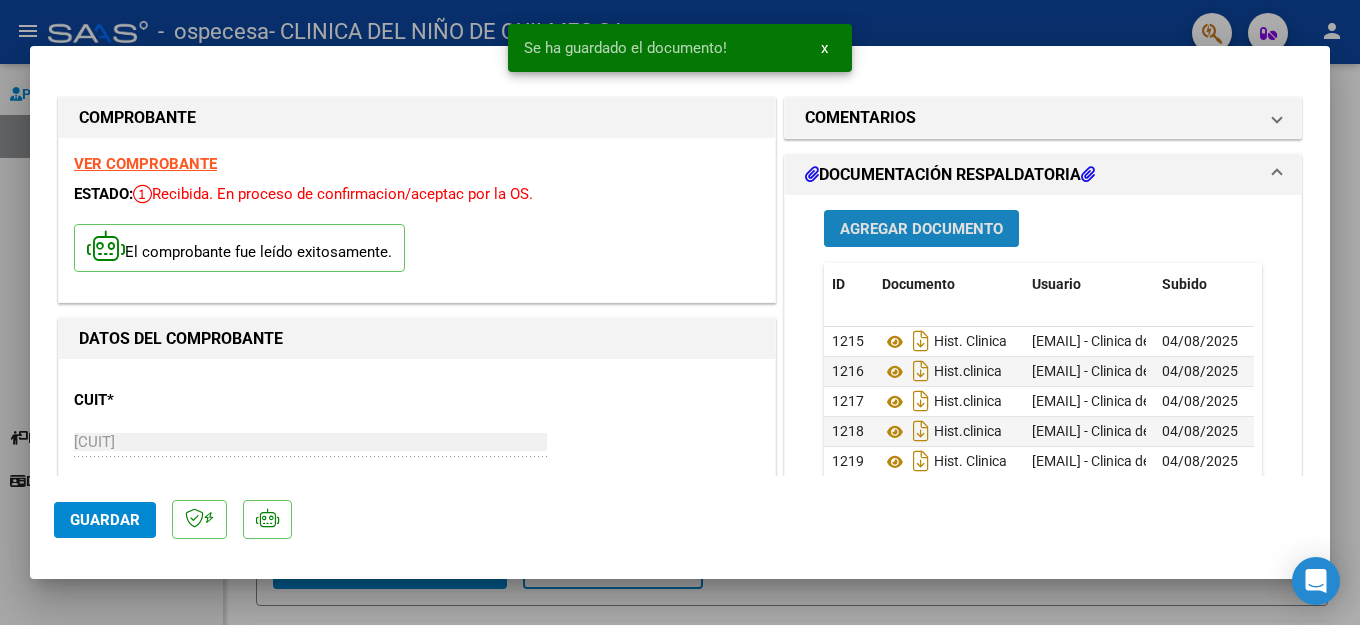 click on "Agregar Documento" at bounding box center [921, 229] 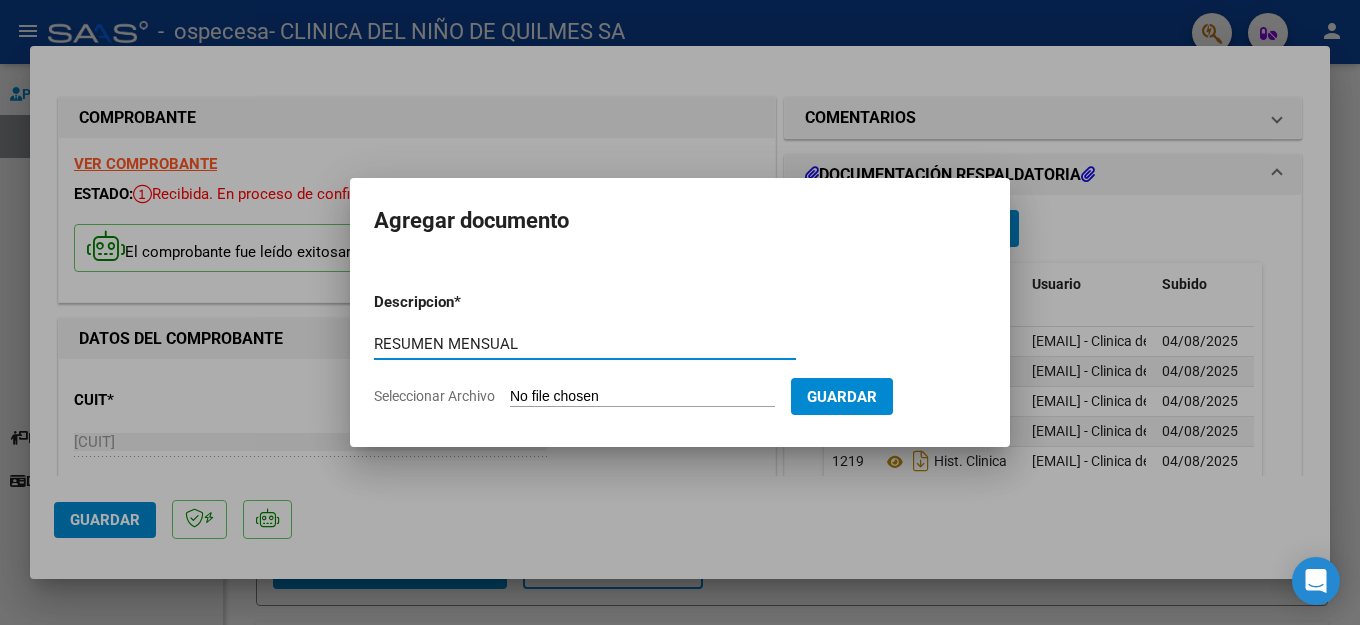 type on "RESUMEN MENSUAL" 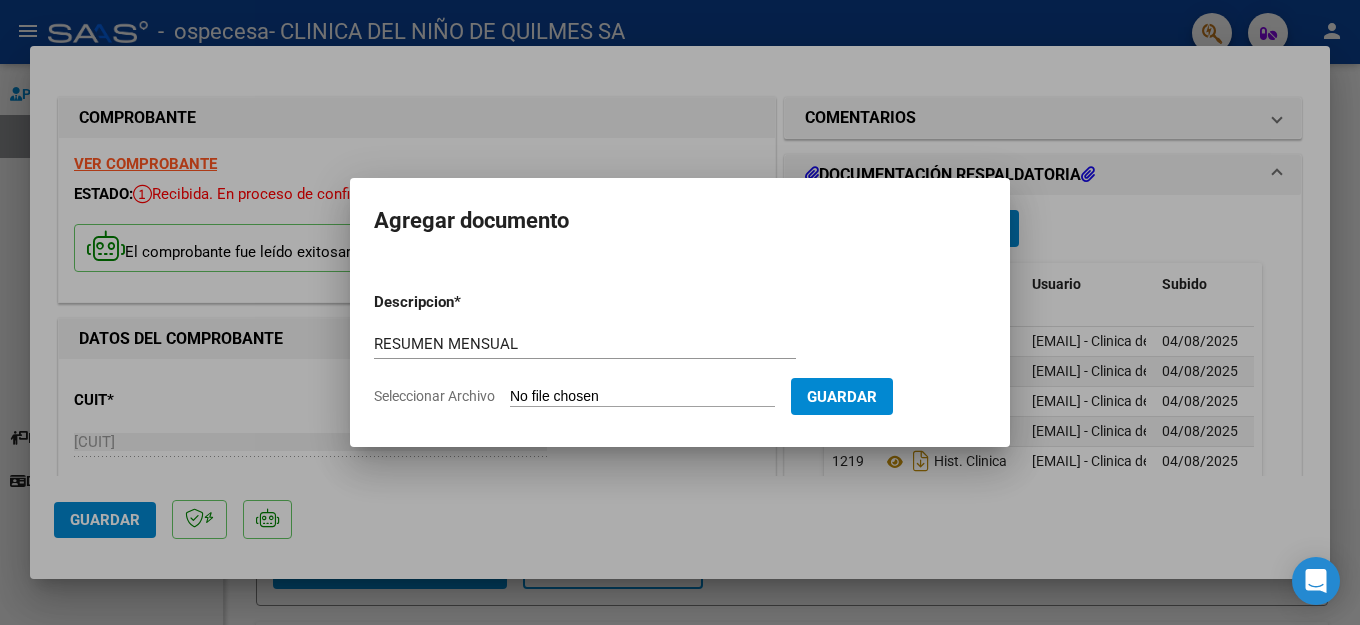 type on "C:\fakepath\Resumen mensual.pdf" 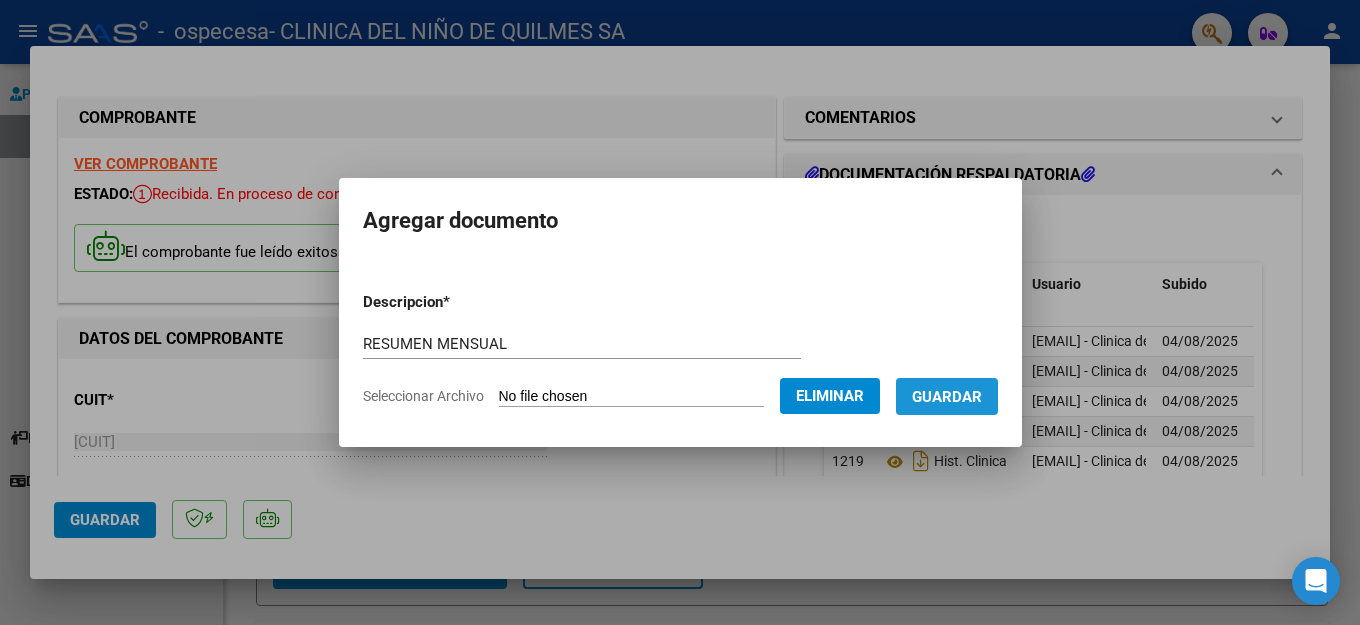 click on "Guardar" at bounding box center (947, 397) 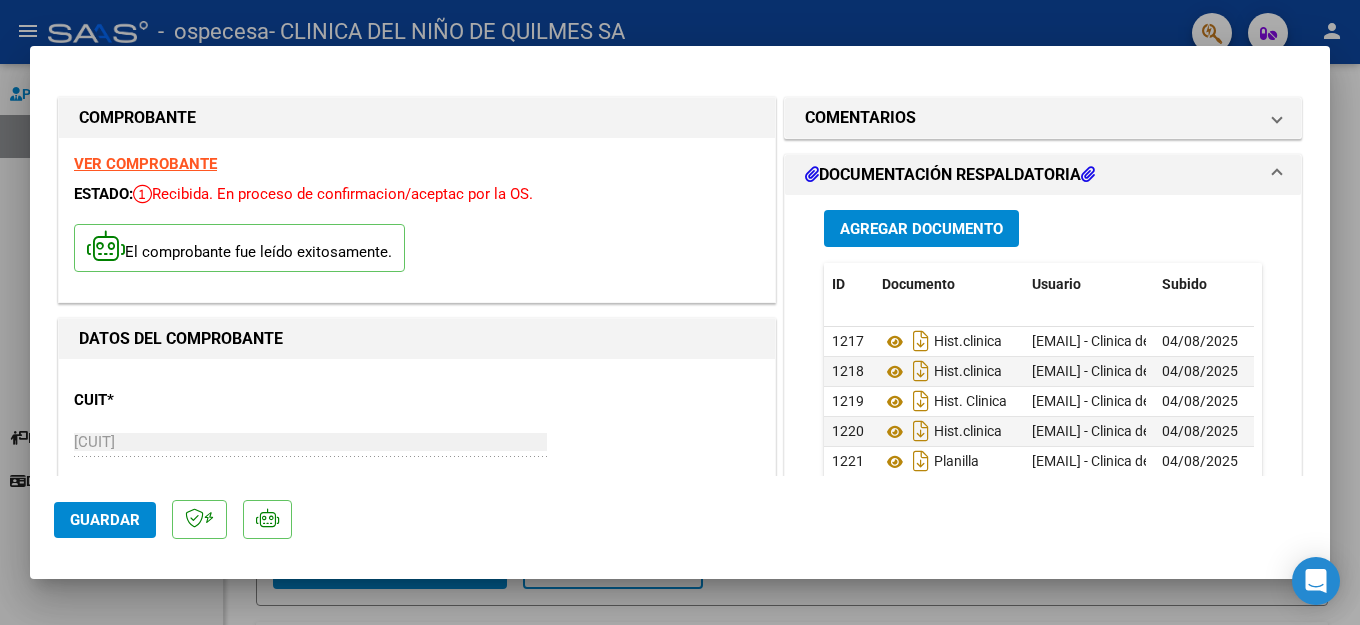 scroll, scrollTop: 0, scrollLeft: 0, axis: both 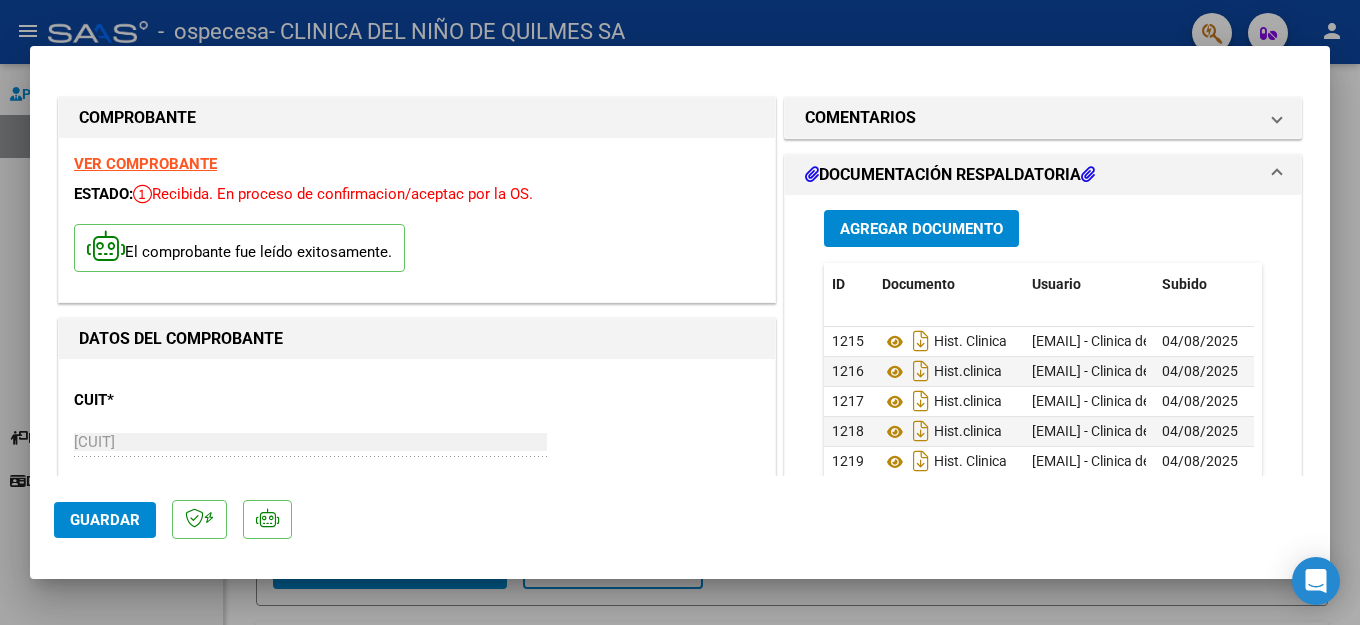 click on "Guardar" 